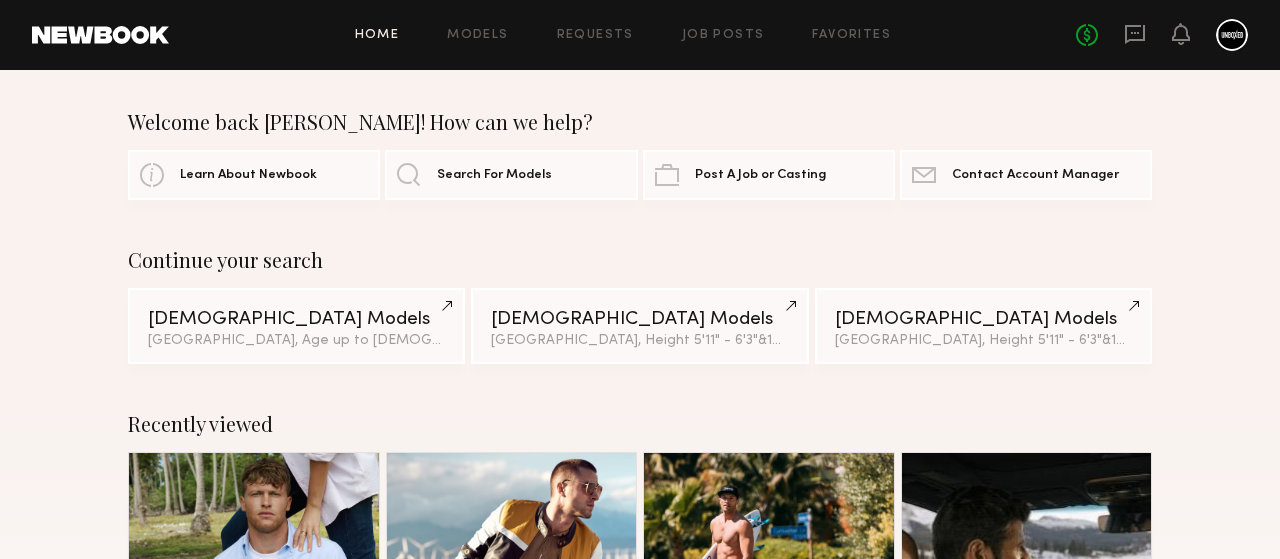 scroll, scrollTop: 0, scrollLeft: 0, axis: both 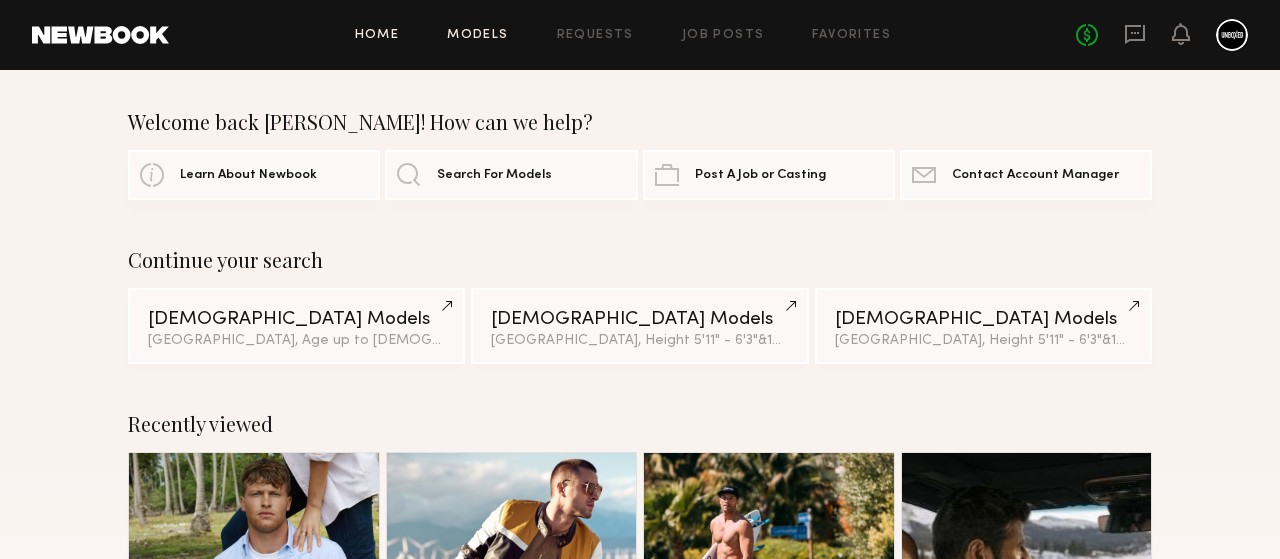 click on "Models" 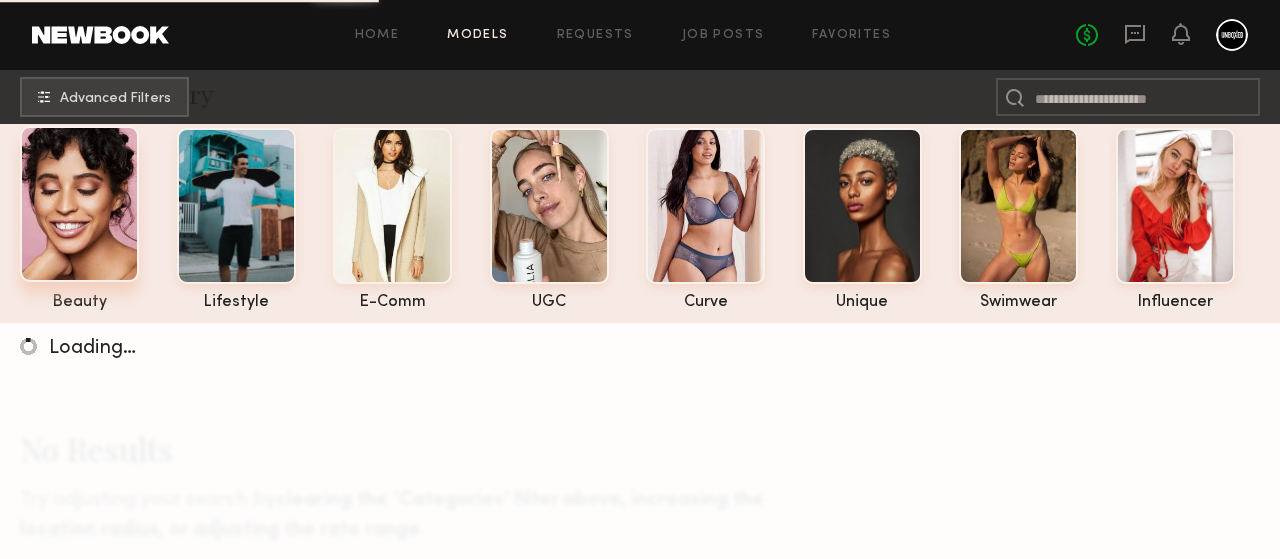 scroll, scrollTop: 75, scrollLeft: 0, axis: vertical 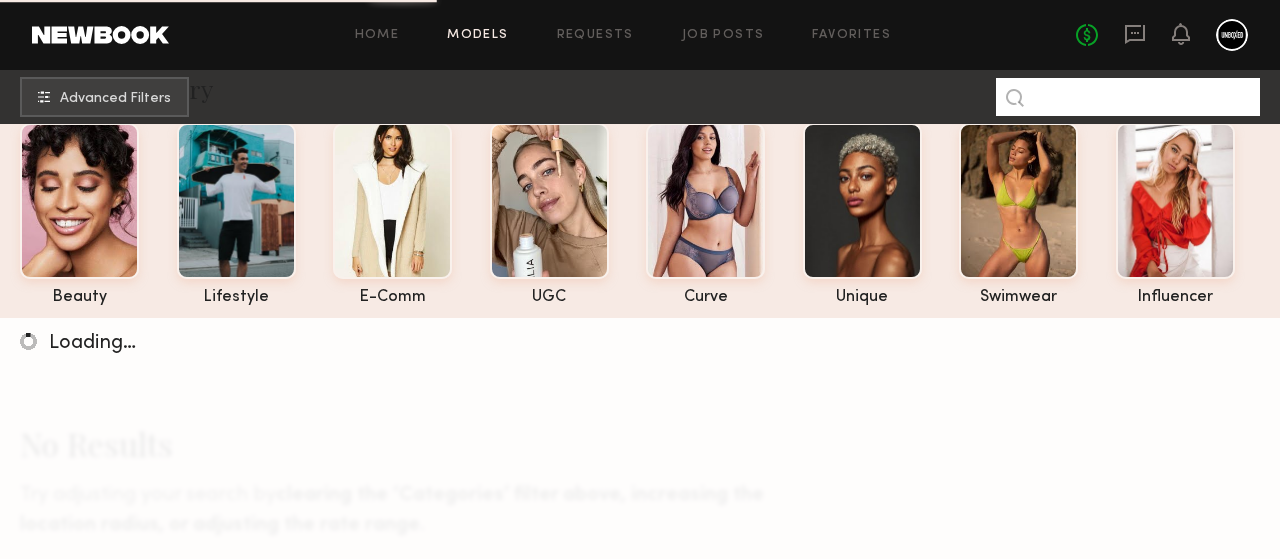 click 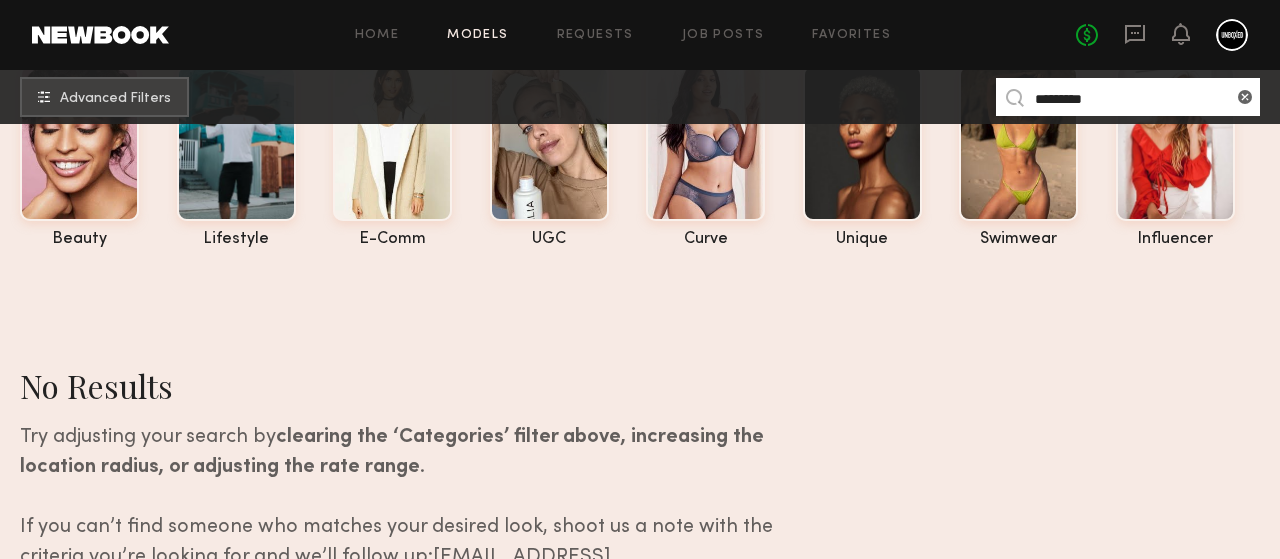 scroll, scrollTop: 128, scrollLeft: 0, axis: vertical 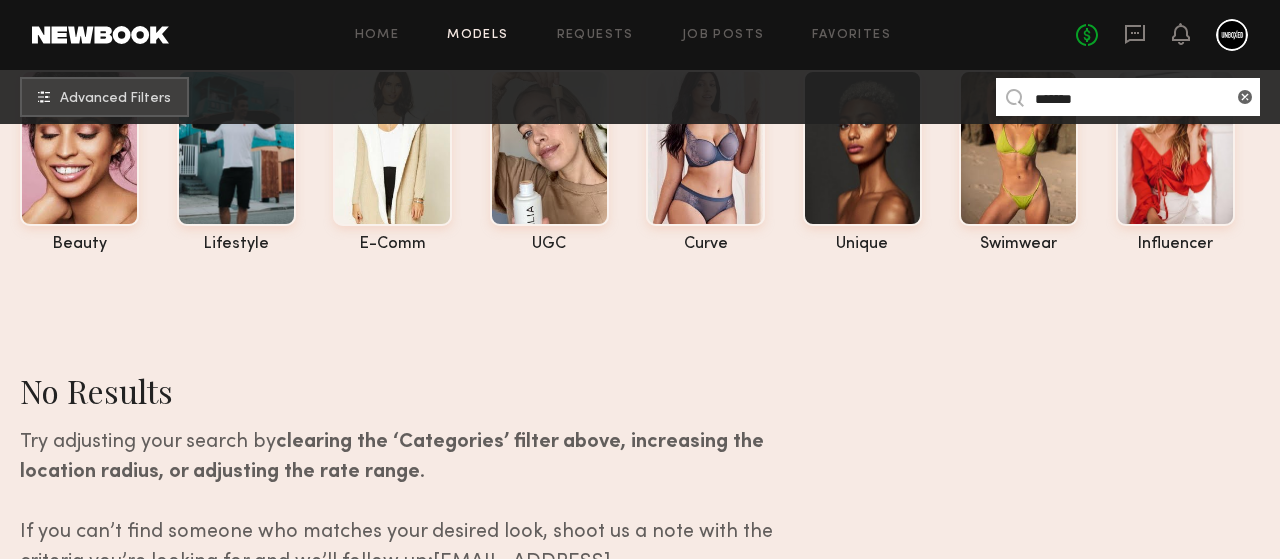 type on "*******" 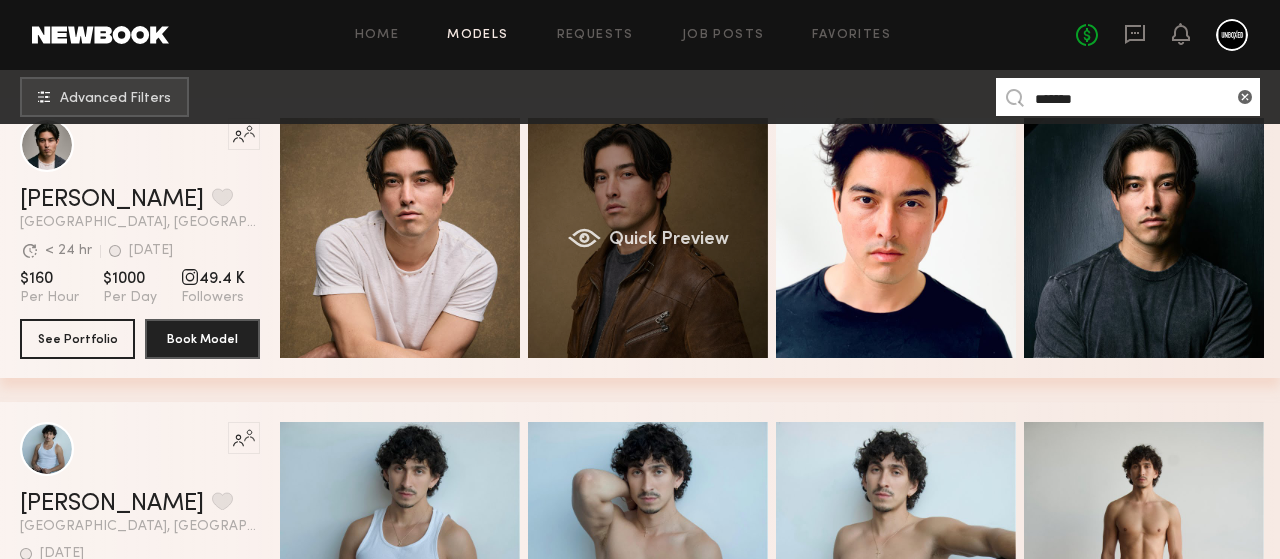 scroll, scrollTop: 372, scrollLeft: 0, axis: vertical 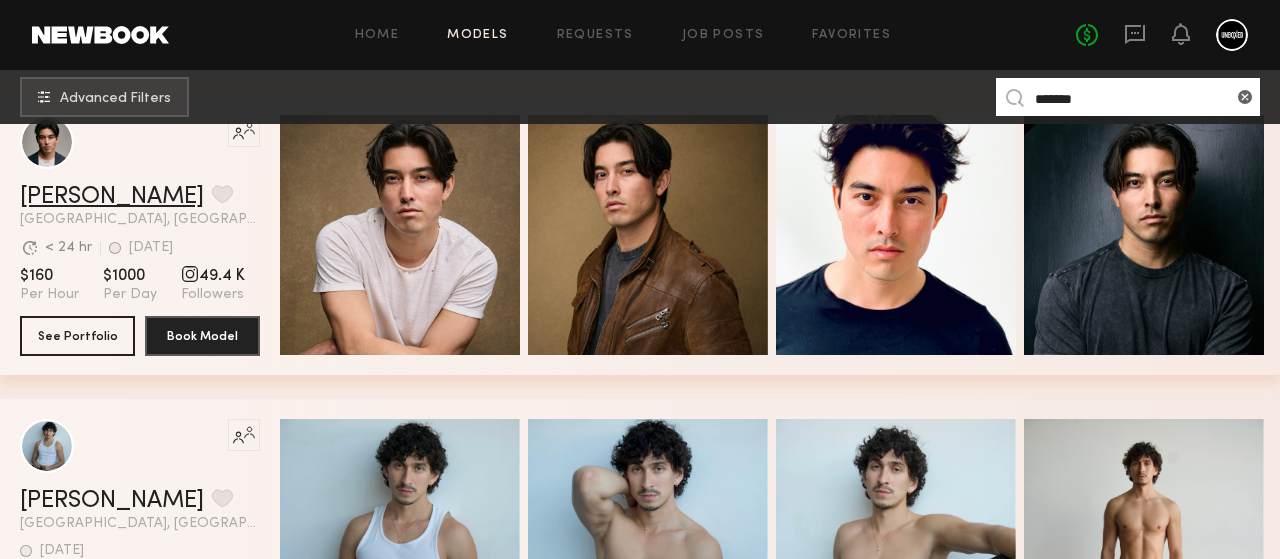 click on "[PERSON_NAME]" 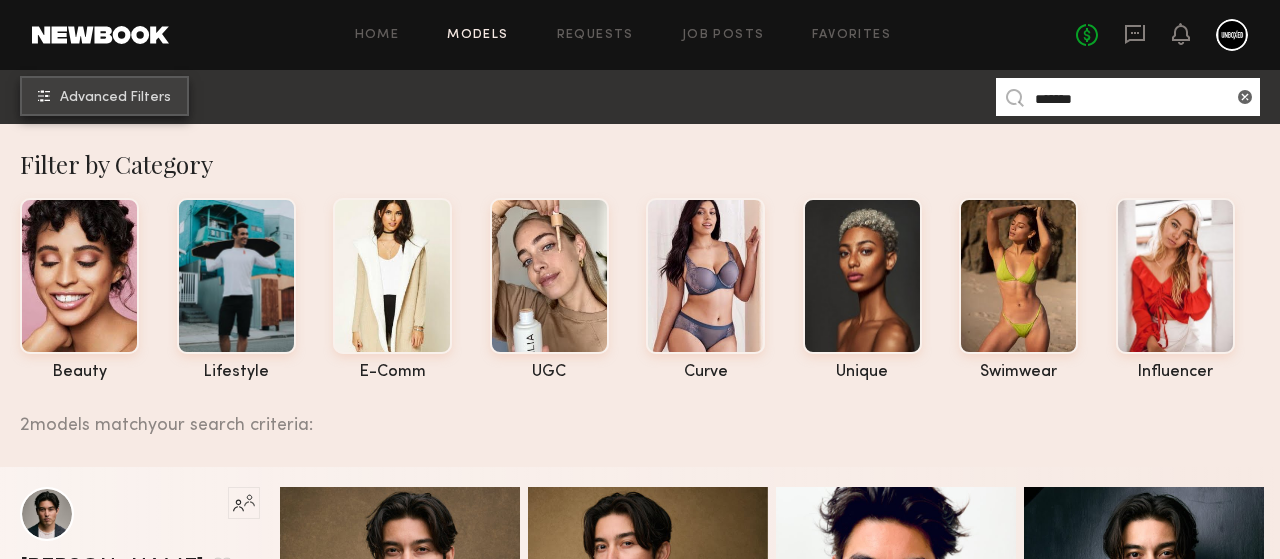 click on "Advanced Filters" 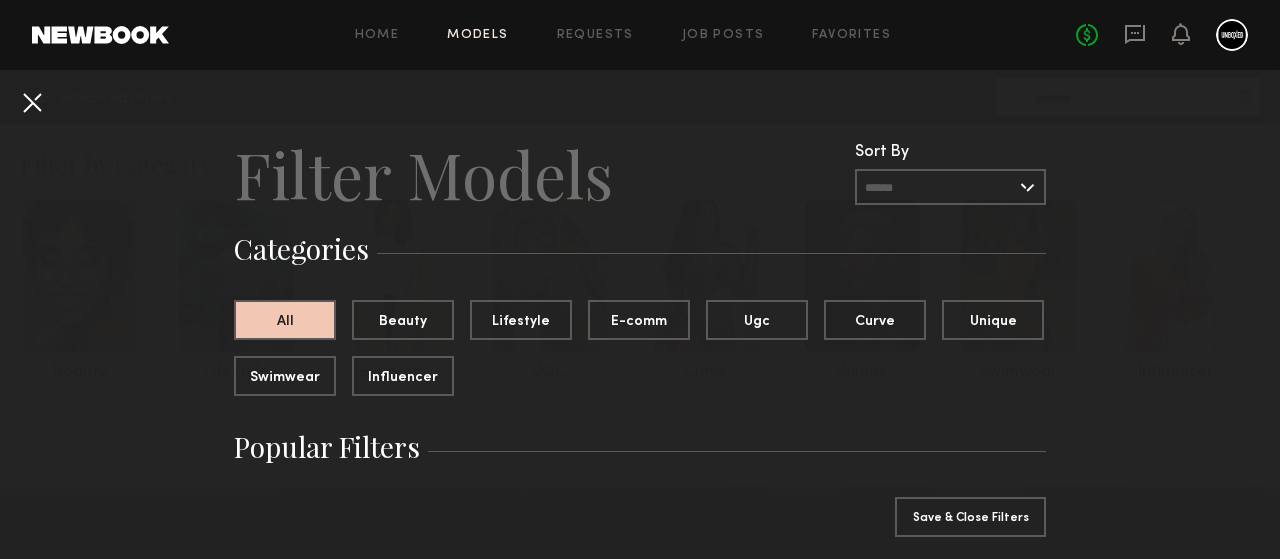 click 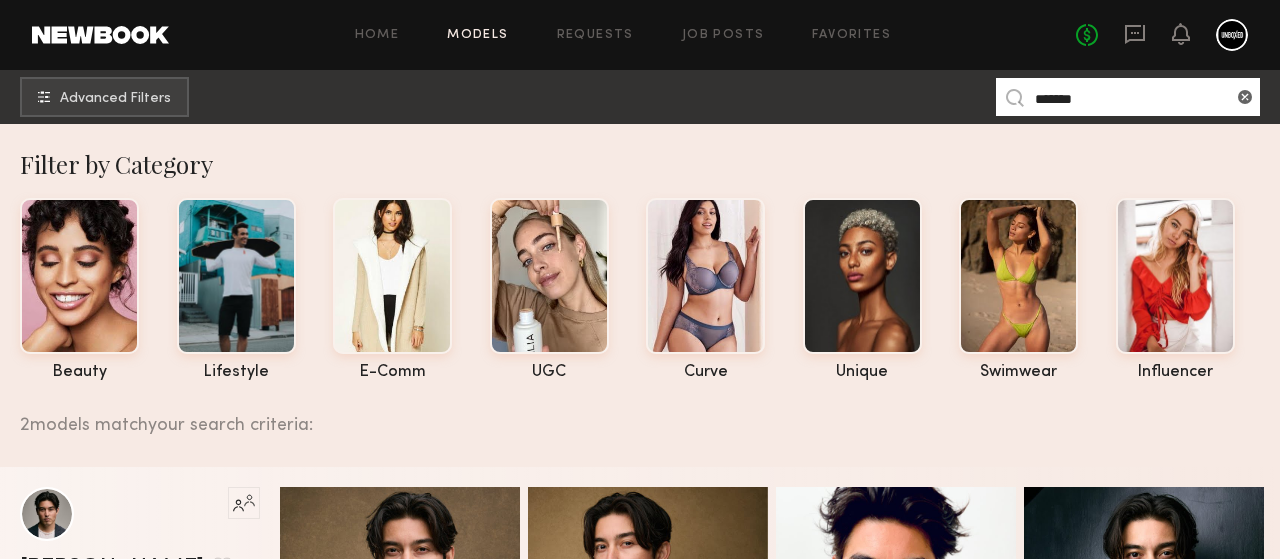 click on "Home Models Requests Job Posts Favorites Sign Out No fees up to $5,000" 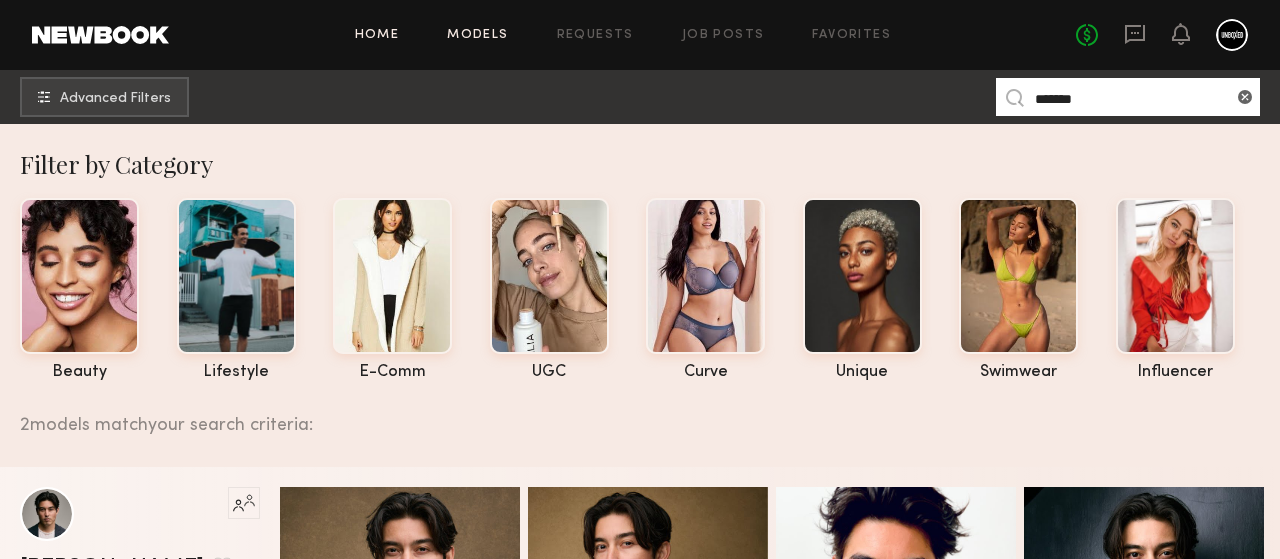 click on "Home" 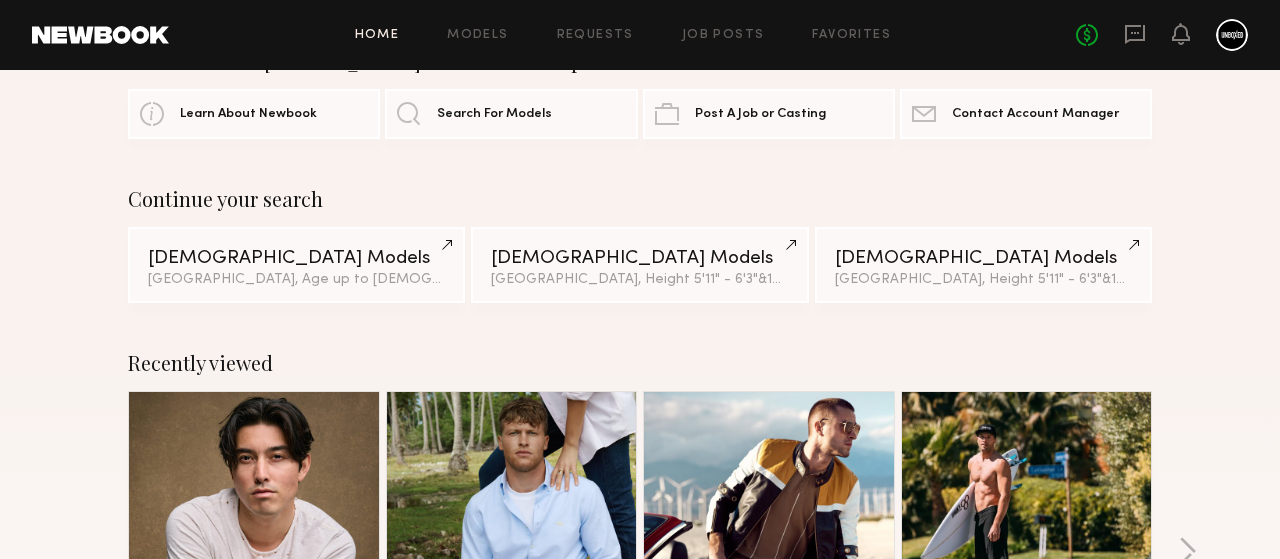 scroll, scrollTop: 50, scrollLeft: 0, axis: vertical 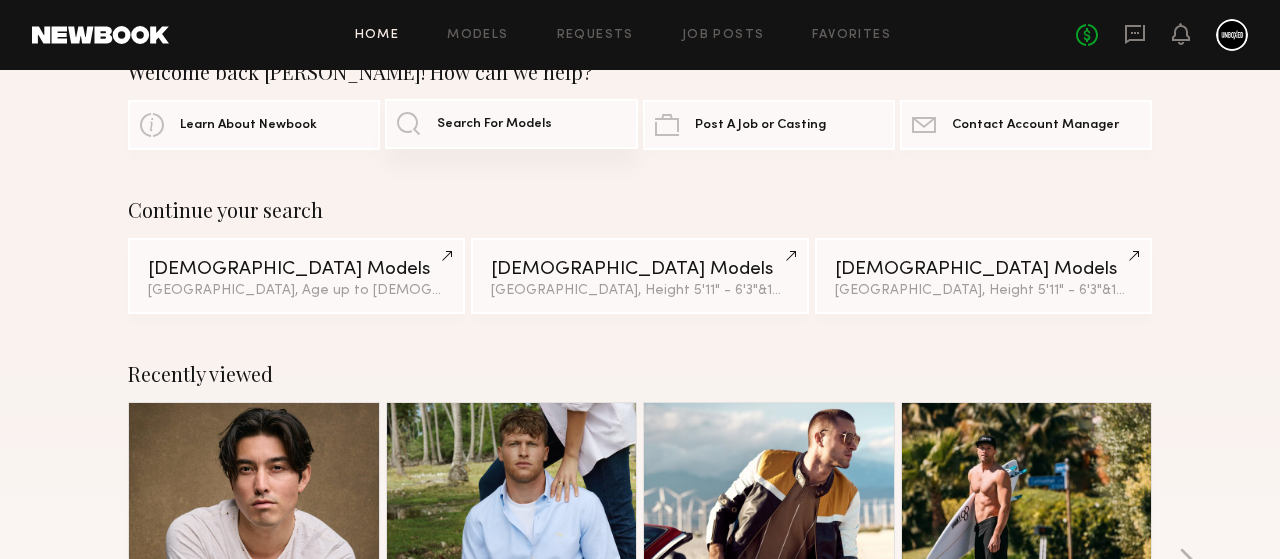 click on "Search For Models" 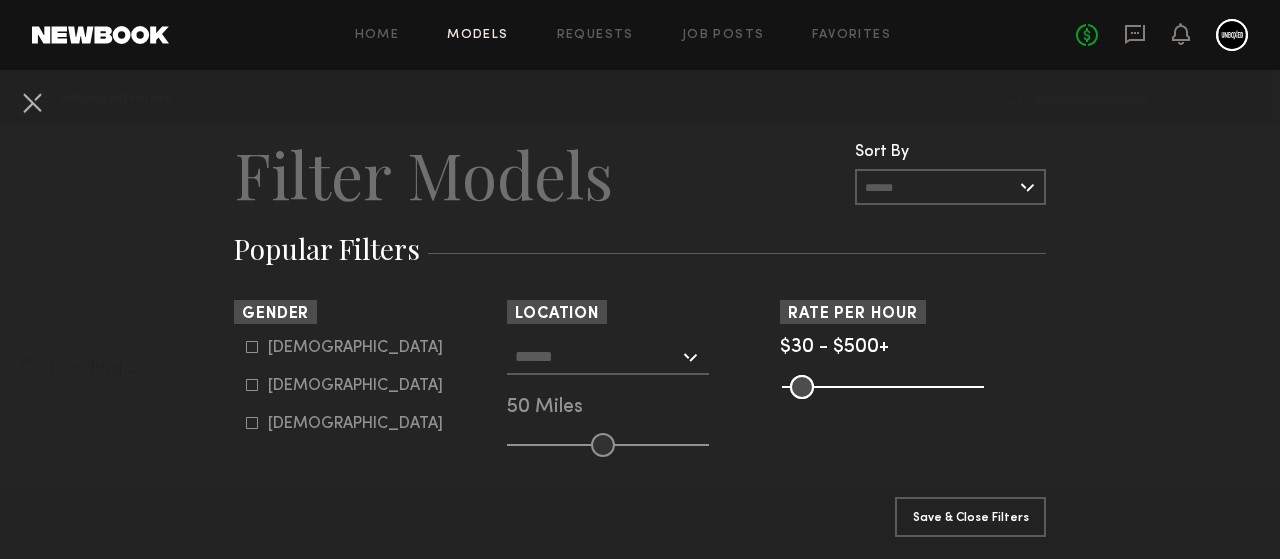 scroll, scrollTop: 0, scrollLeft: 0, axis: both 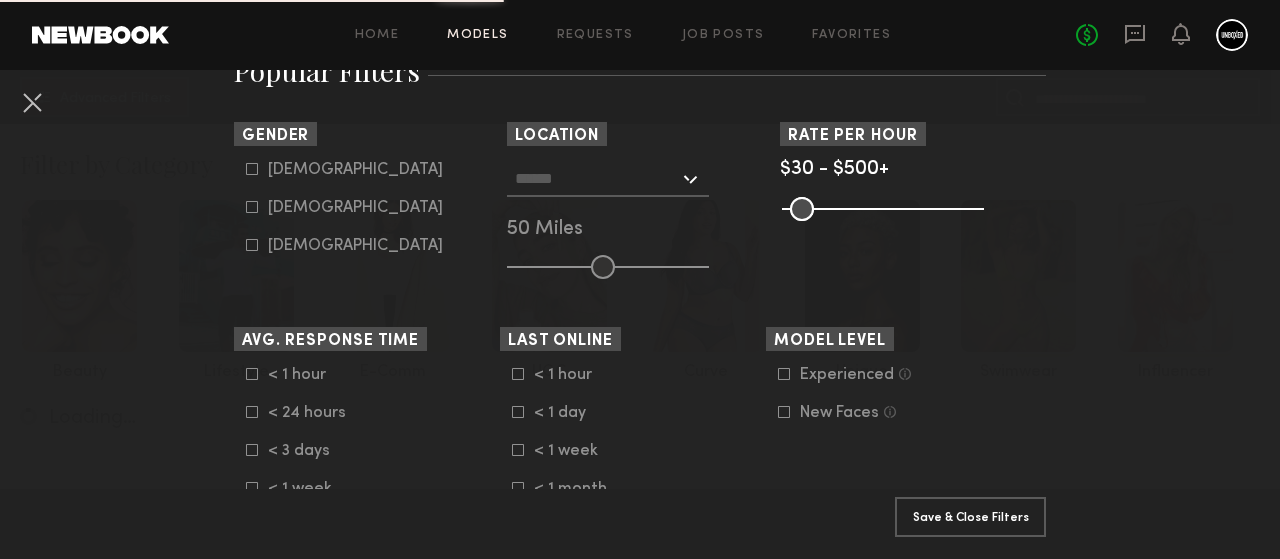 click on "[DEMOGRAPHIC_DATA]   [DEMOGRAPHIC_DATA]   [DEMOGRAPHIC_DATA]" 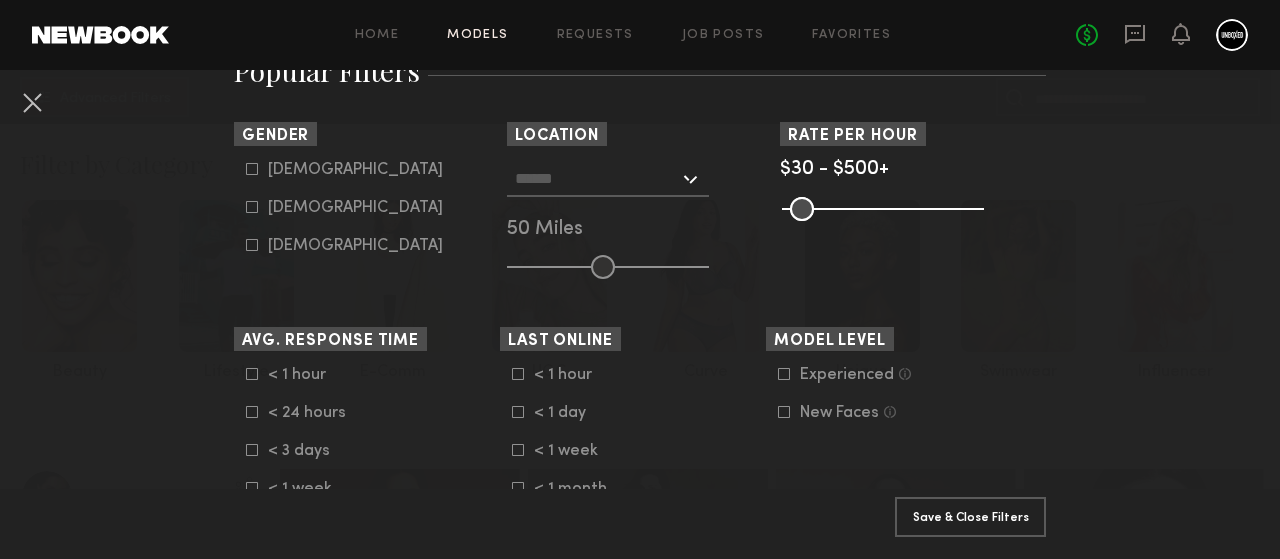 click 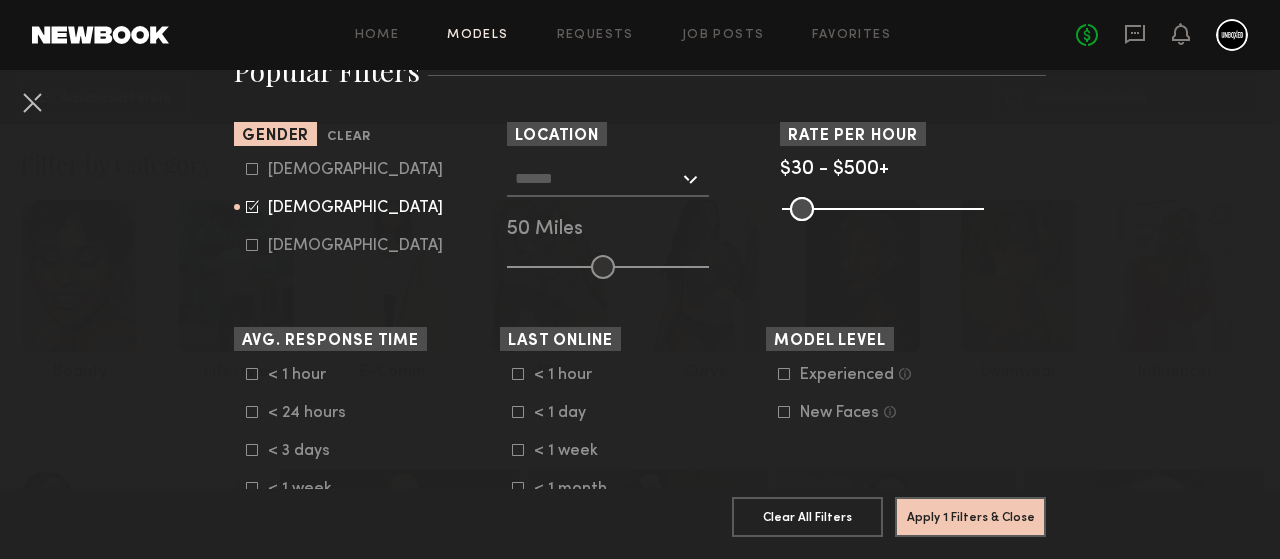 click 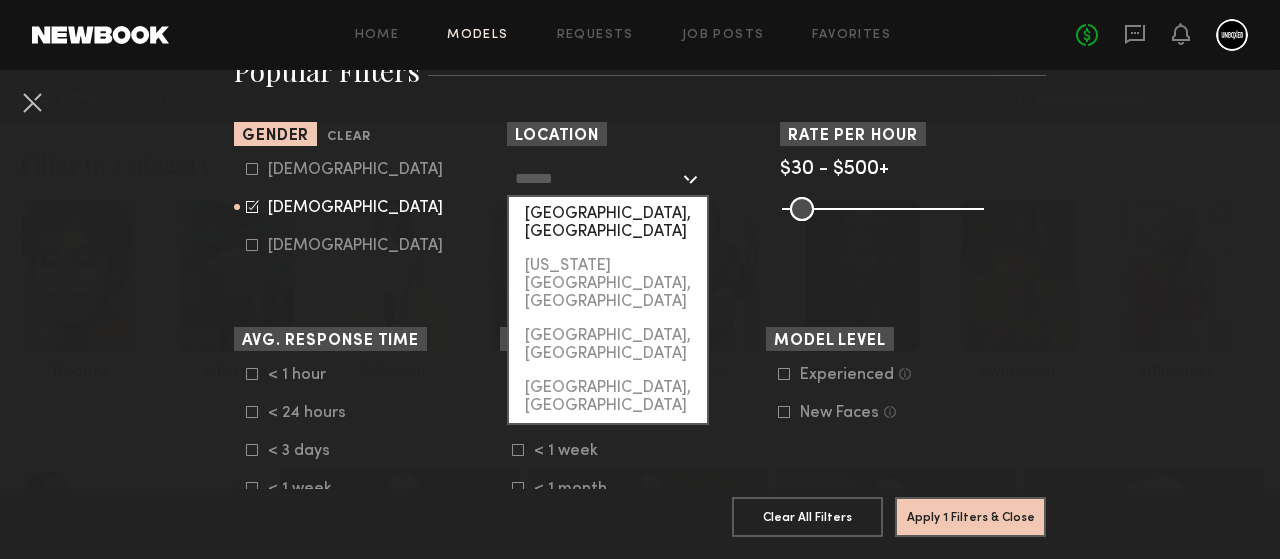 click on "[GEOGRAPHIC_DATA], [GEOGRAPHIC_DATA]" 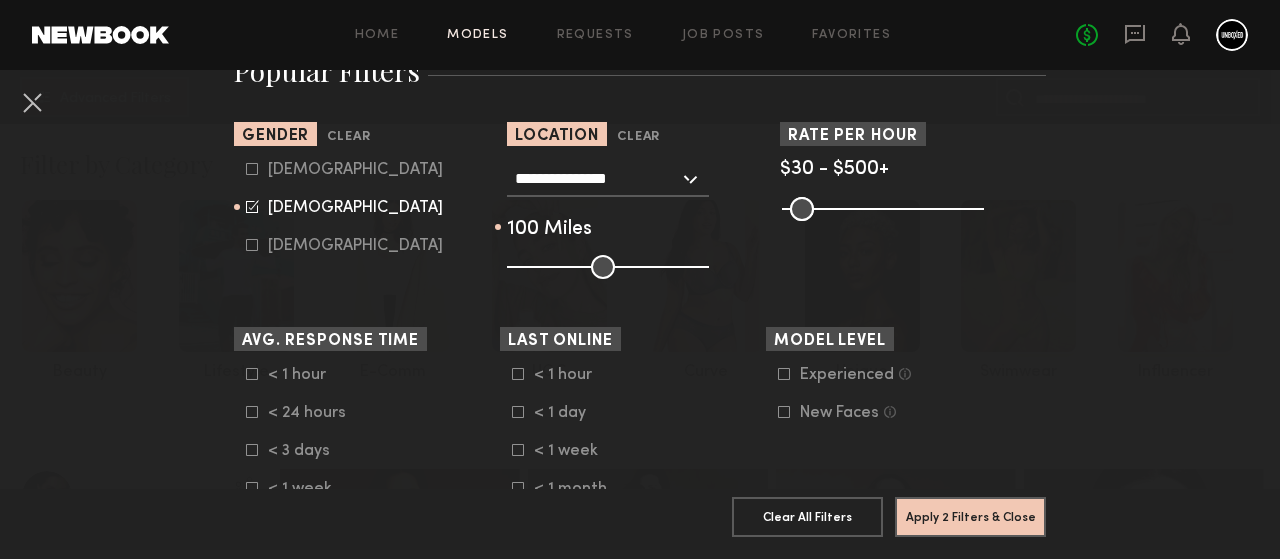 drag, startPoint x: 609, startPoint y: 269, endPoint x: 733, endPoint y: 285, distance: 125.028 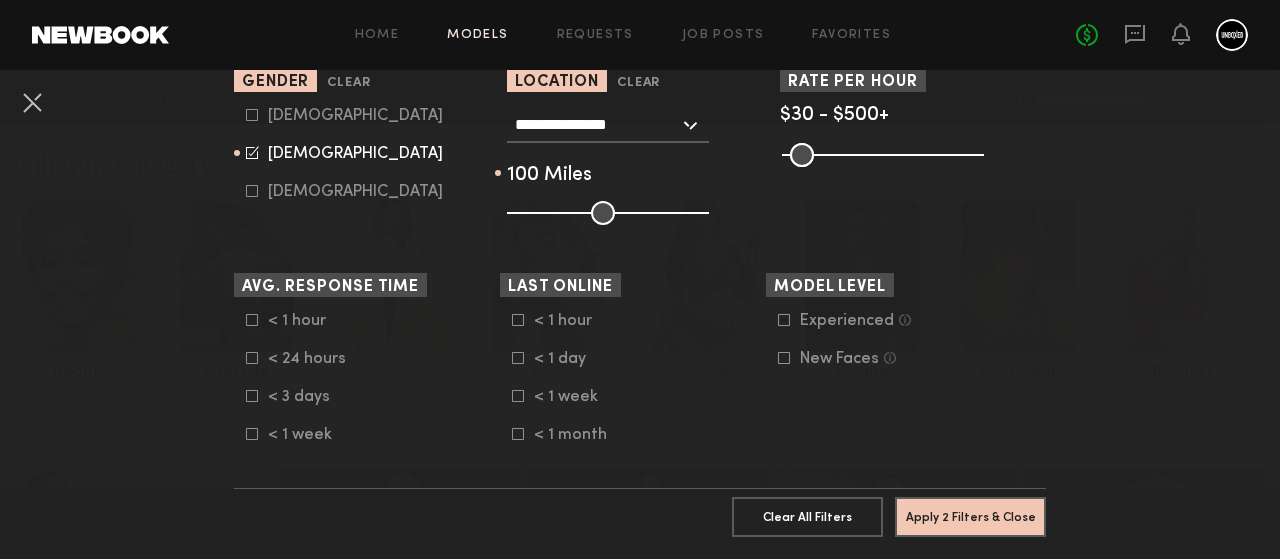 scroll, scrollTop: 422, scrollLeft: 0, axis: vertical 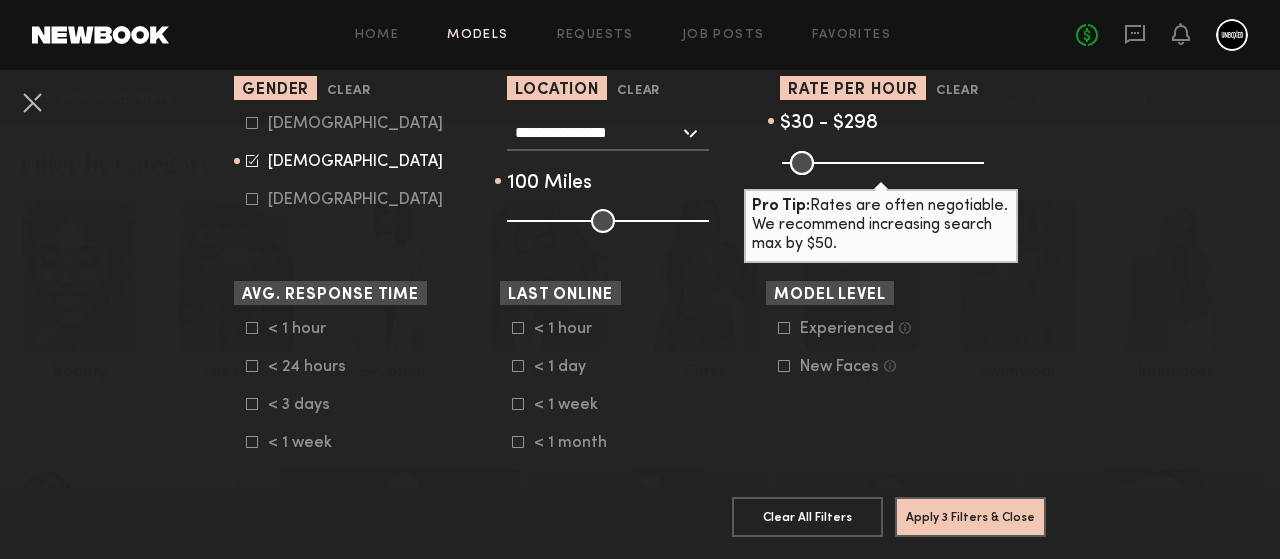 drag, startPoint x: 963, startPoint y: 161, endPoint x: 899, endPoint y: 166, distance: 64.195015 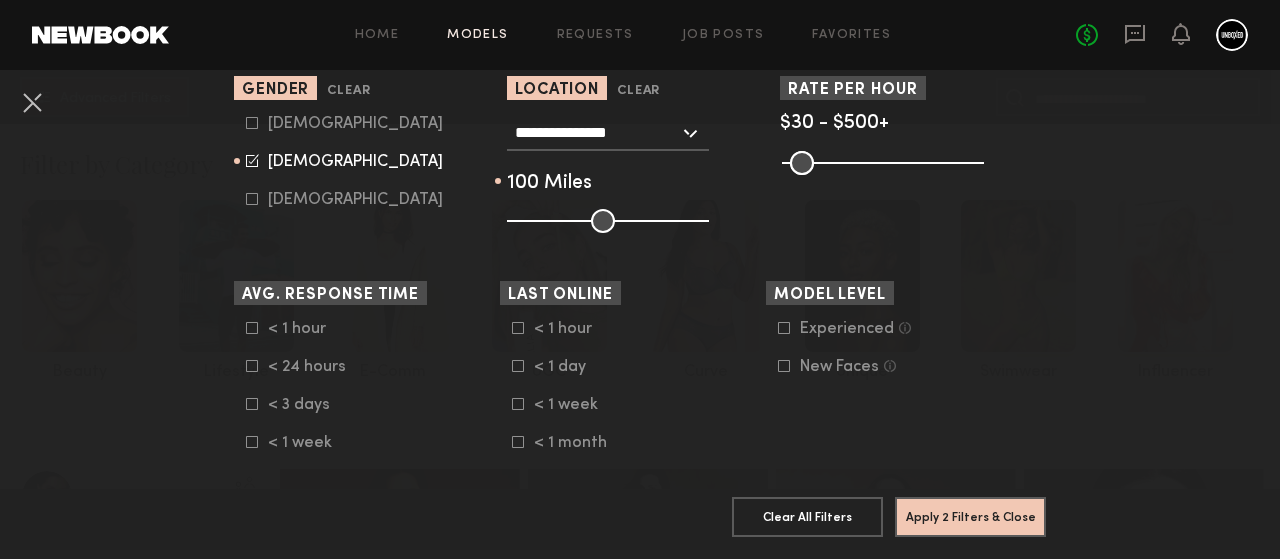 drag, startPoint x: 900, startPoint y: 157, endPoint x: 1059, endPoint y: 161, distance: 159.05031 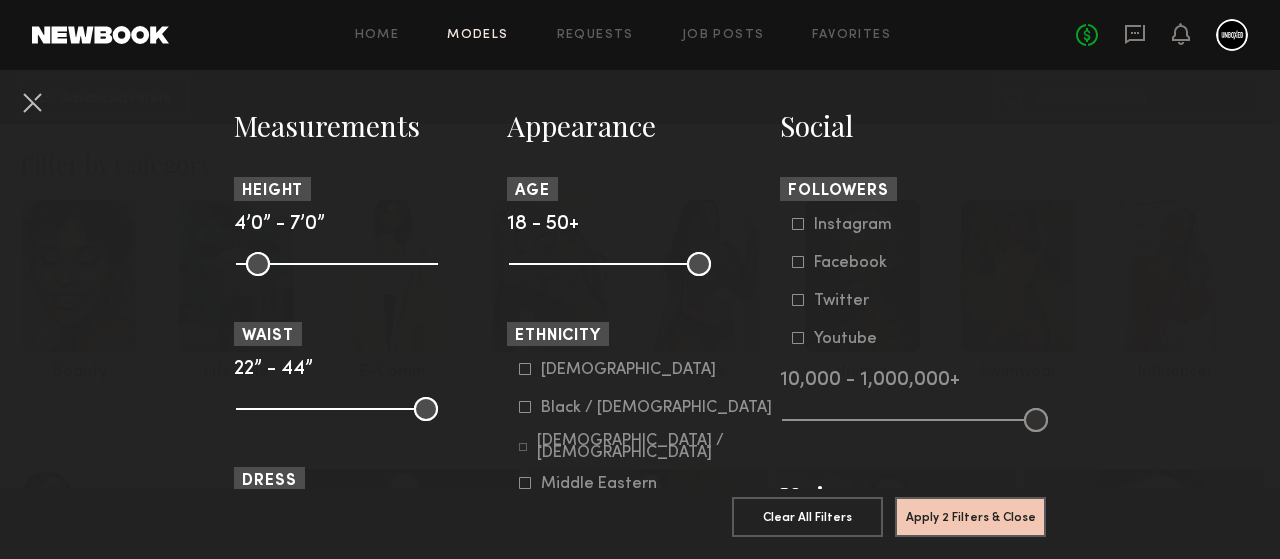 scroll, scrollTop: 864, scrollLeft: 0, axis: vertical 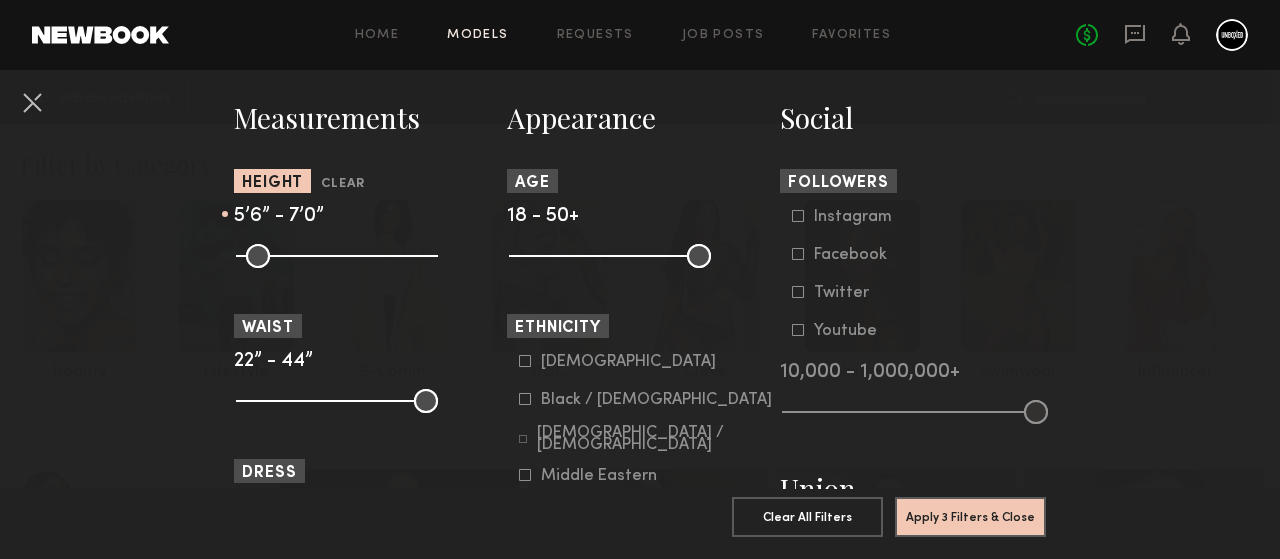 drag, startPoint x: 249, startPoint y: 262, endPoint x: 335, endPoint y: 259, distance: 86.05231 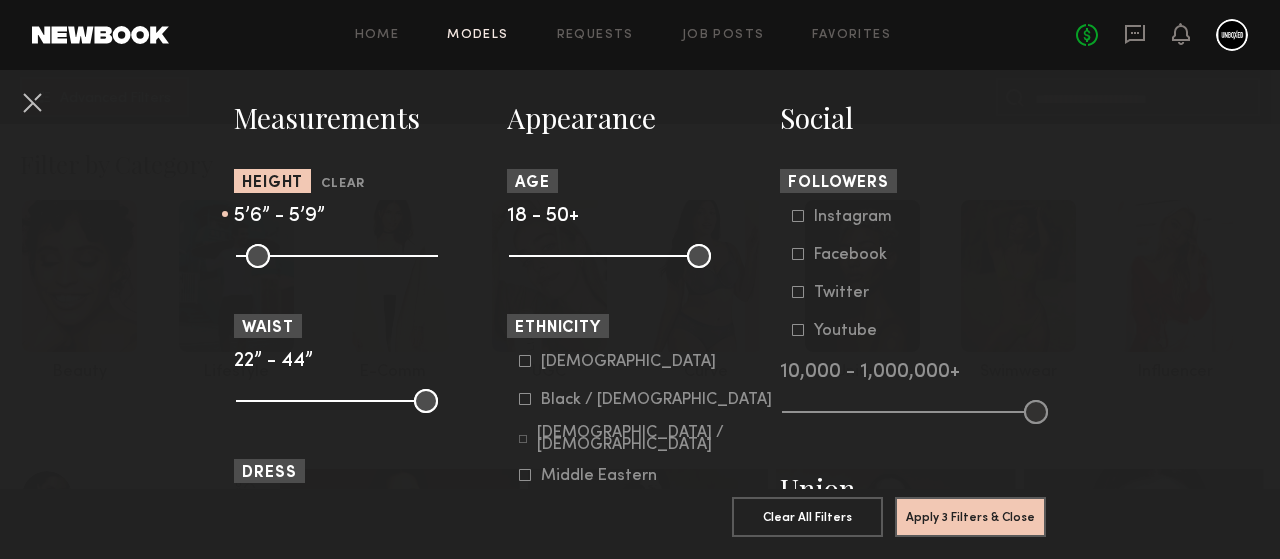 drag, startPoint x: 427, startPoint y: 261, endPoint x: 351, endPoint y: 269, distance: 76.41989 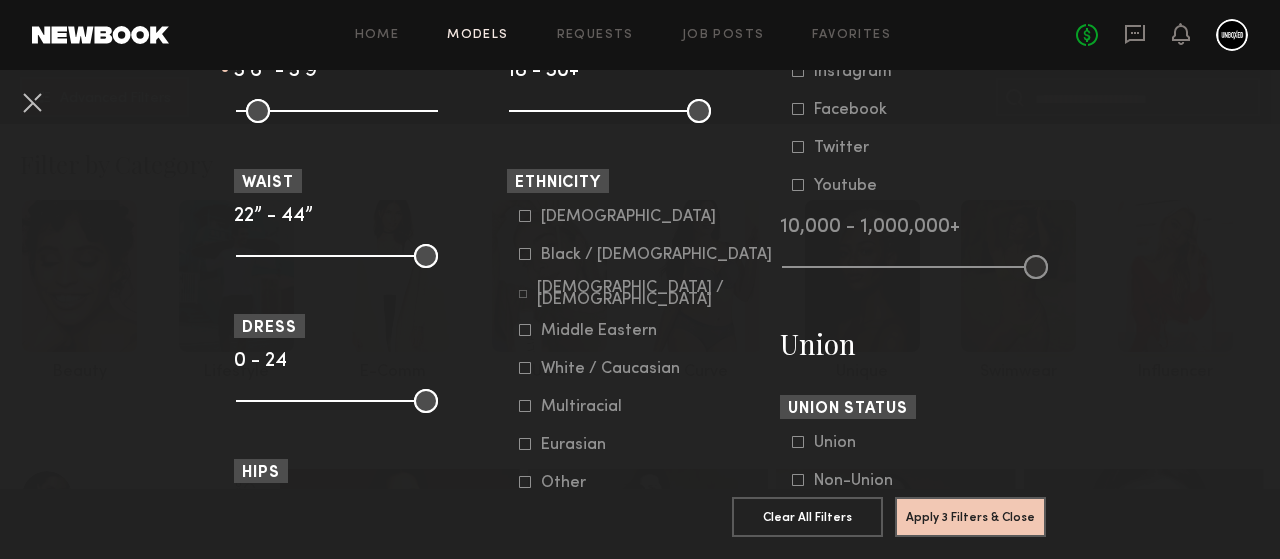 scroll, scrollTop: 1017, scrollLeft: 0, axis: vertical 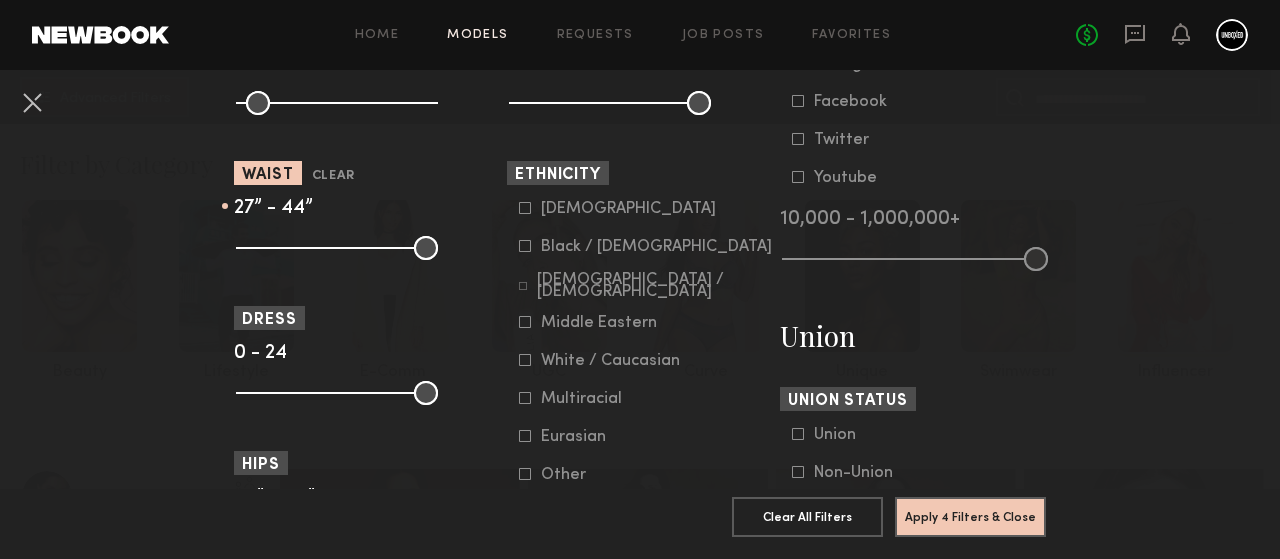 drag, startPoint x: 252, startPoint y: 257, endPoint x: 291, endPoint y: 258, distance: 39.012817 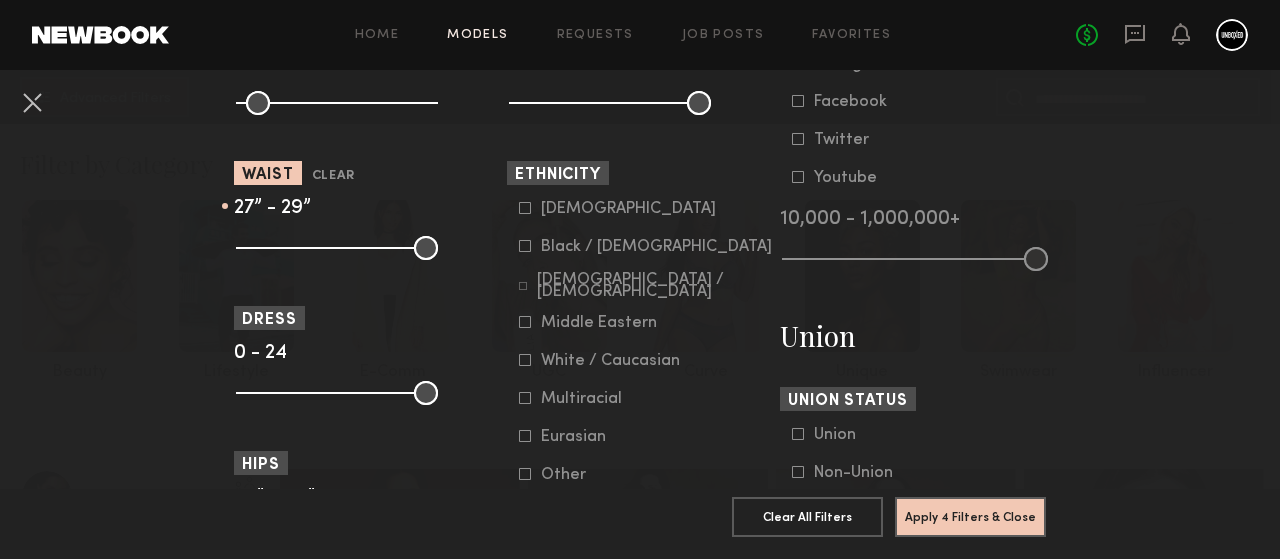 drag, startPoint x: 427, startPoint y: 249, endPoint x: 302, endPoint y: 249, distance: 125 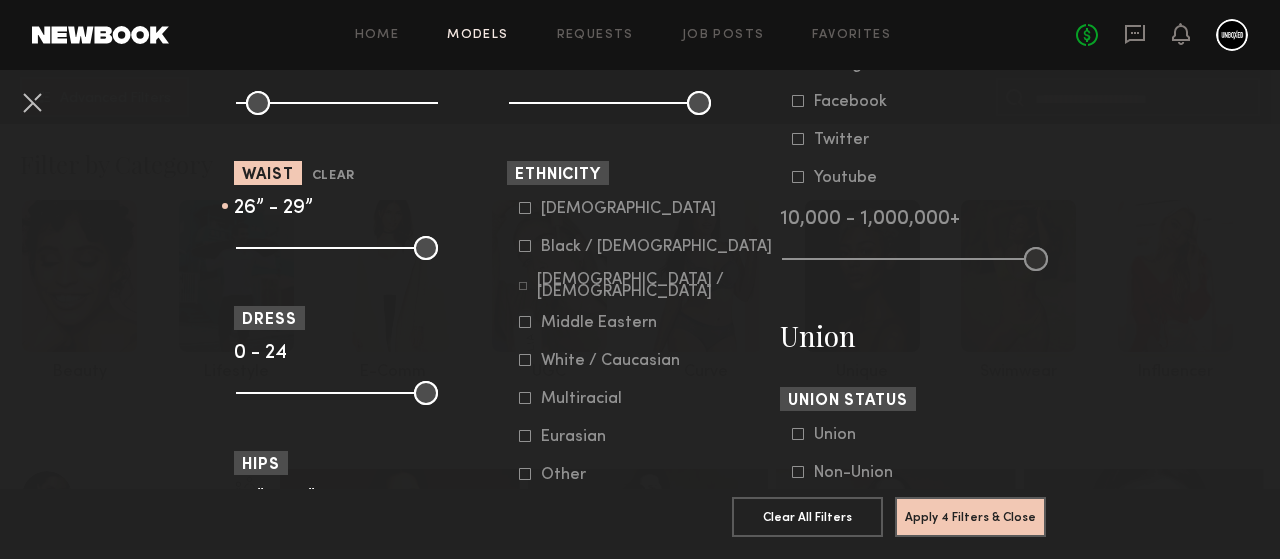 type on "**" 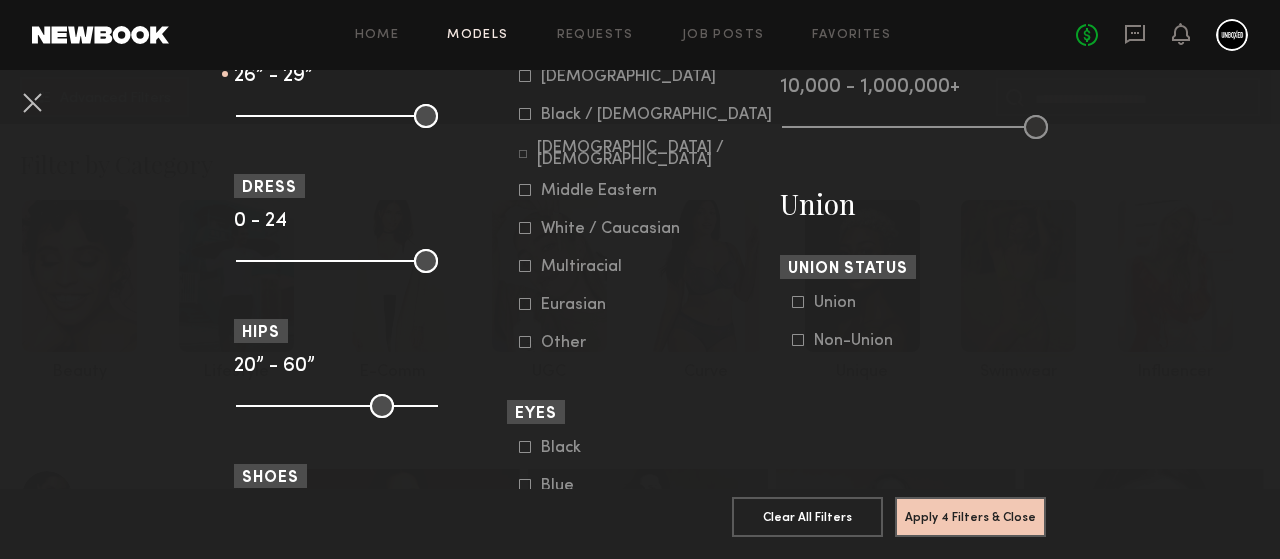 scroll, scrollTop: 1159, scrollLeft: 0, axis: vertical 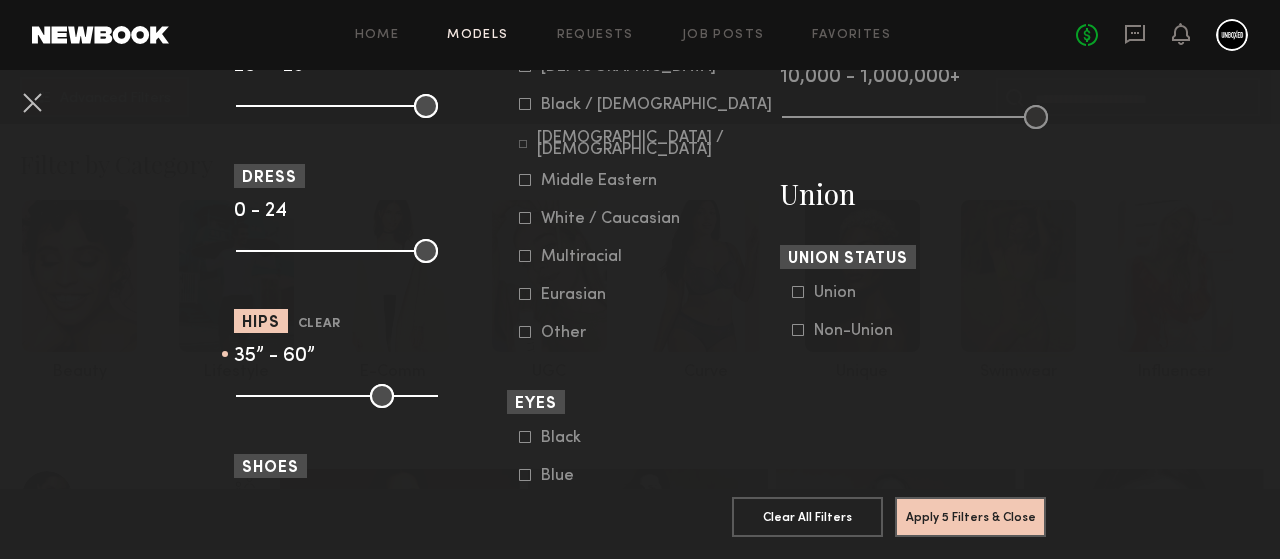 drag, startPoint x: 249, startPoint y: 405, endPoint x: 316, endPoint y: 402, distance: 67.06713 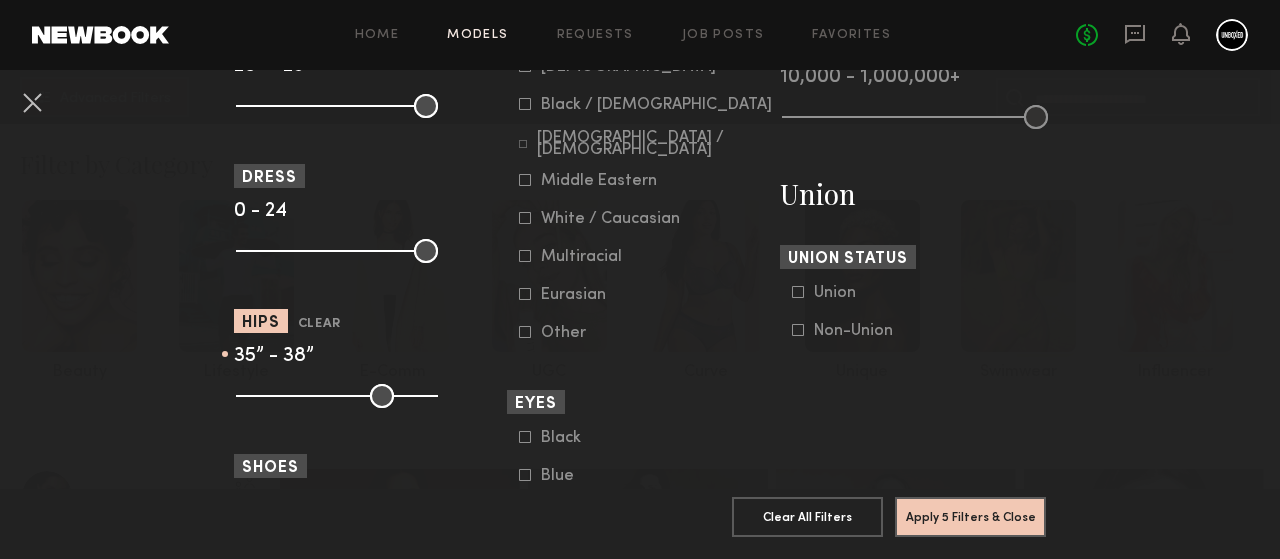 drag, startPoint x: 426, startPoint y: 401, endPoint x: 328, endPoint y: 402, distance: 98.005104 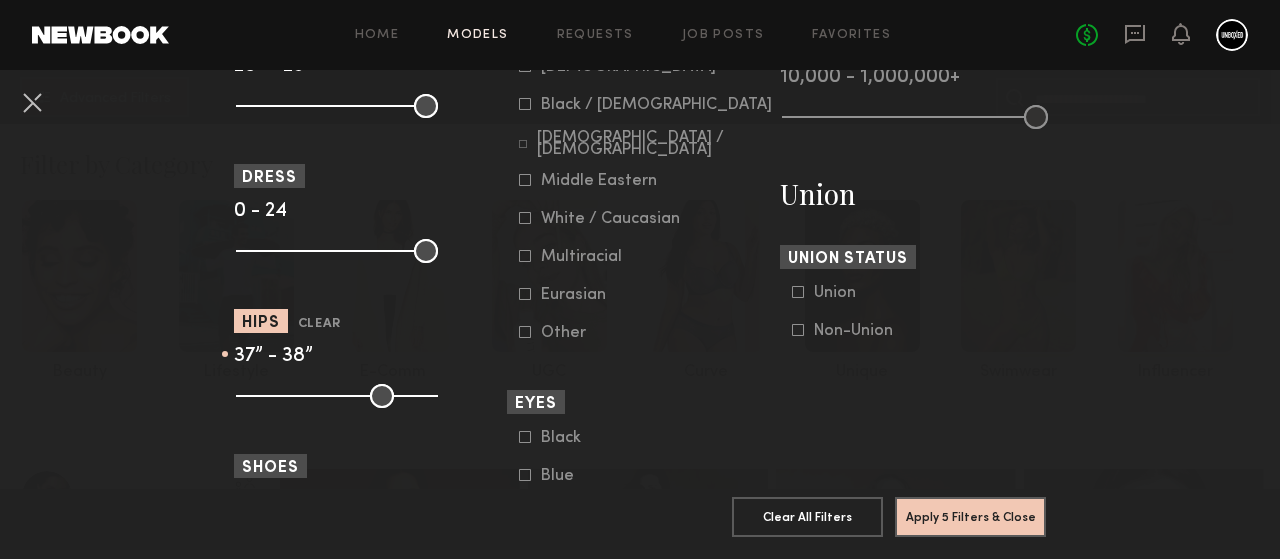 drag, startPoint x: 308, startPoint y: 403, endPoint x: 324, endPoint y: 395, distance: 17.888544 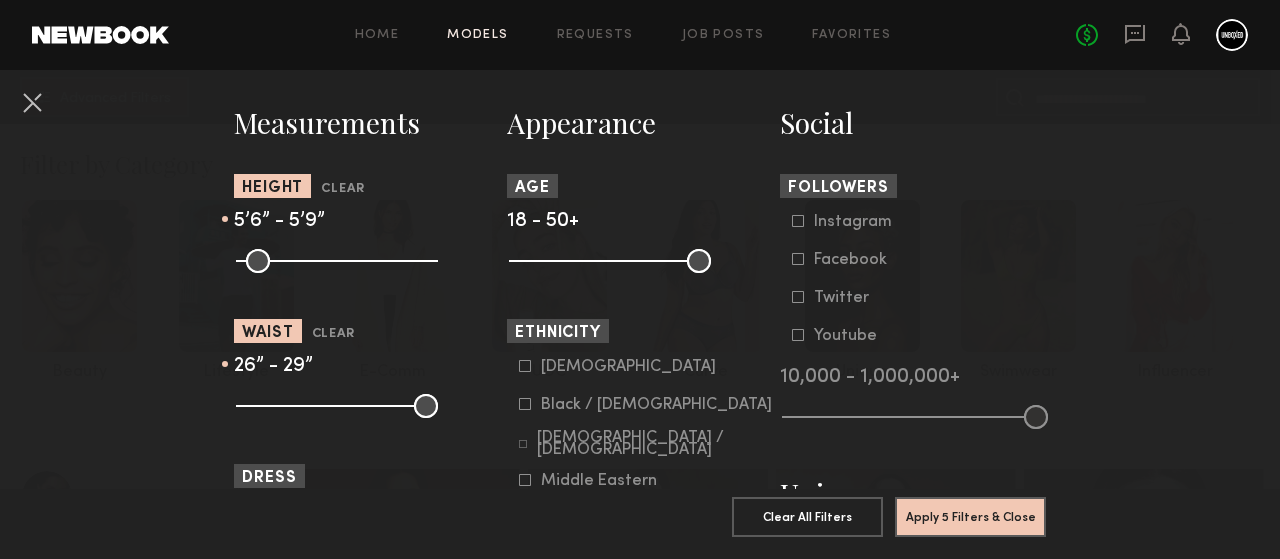 scroll, scrollTop: 860, scrollLeft: 0, axis: vertical 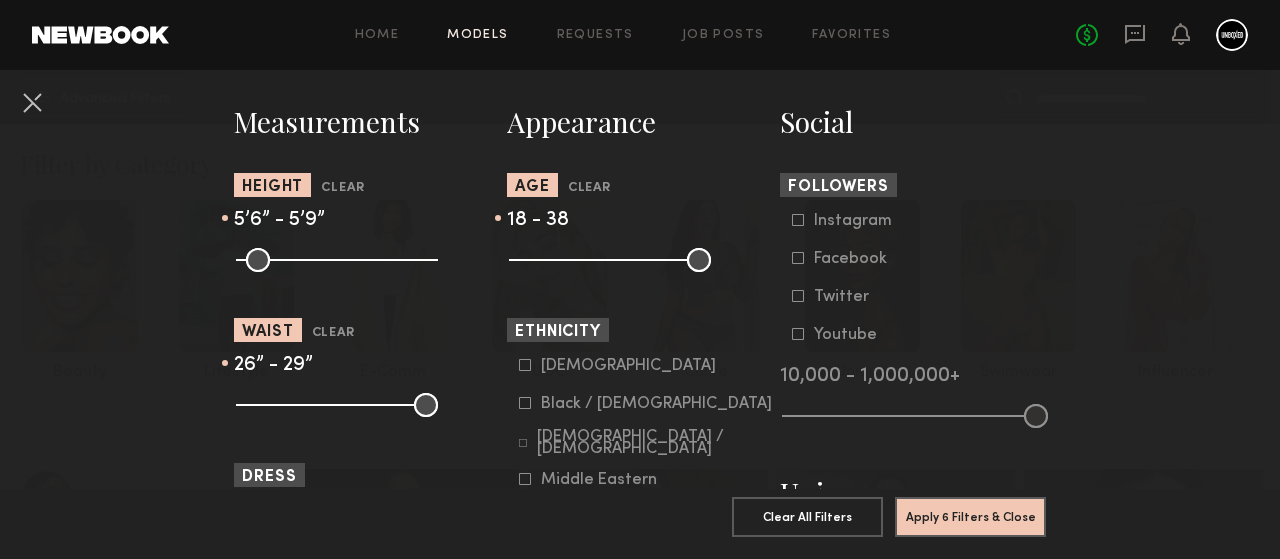 drag, startPoint x: 695, startPoint y: 264, endPoint x: 631, endPoint y: 265, distance: 64.00781 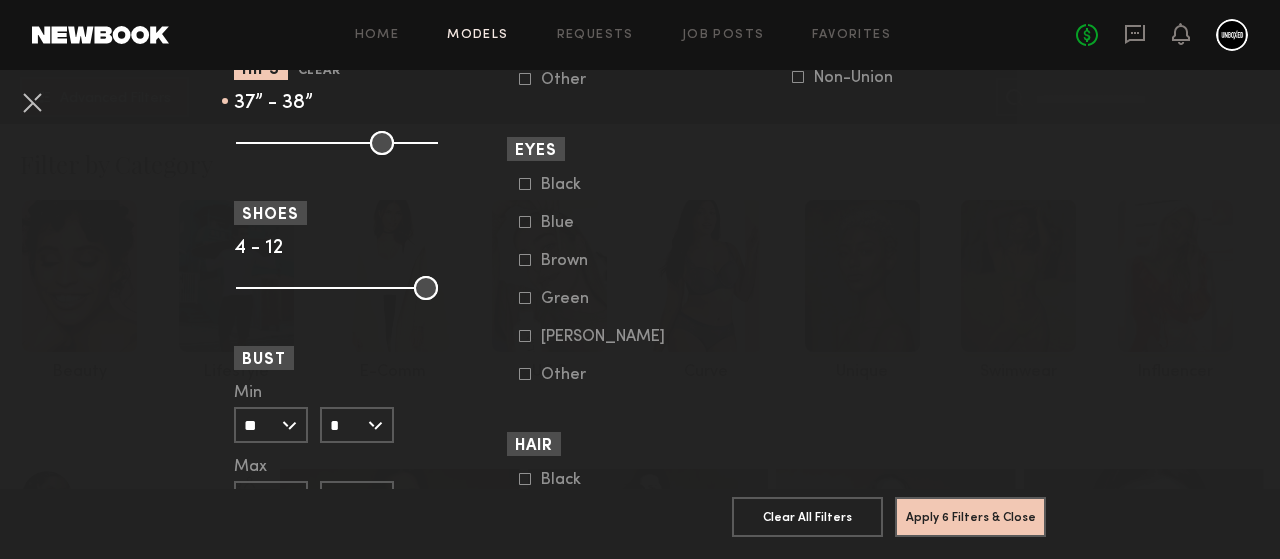 scroll, scrollTop: 1721, scrollLeft: 0, axis: vertical 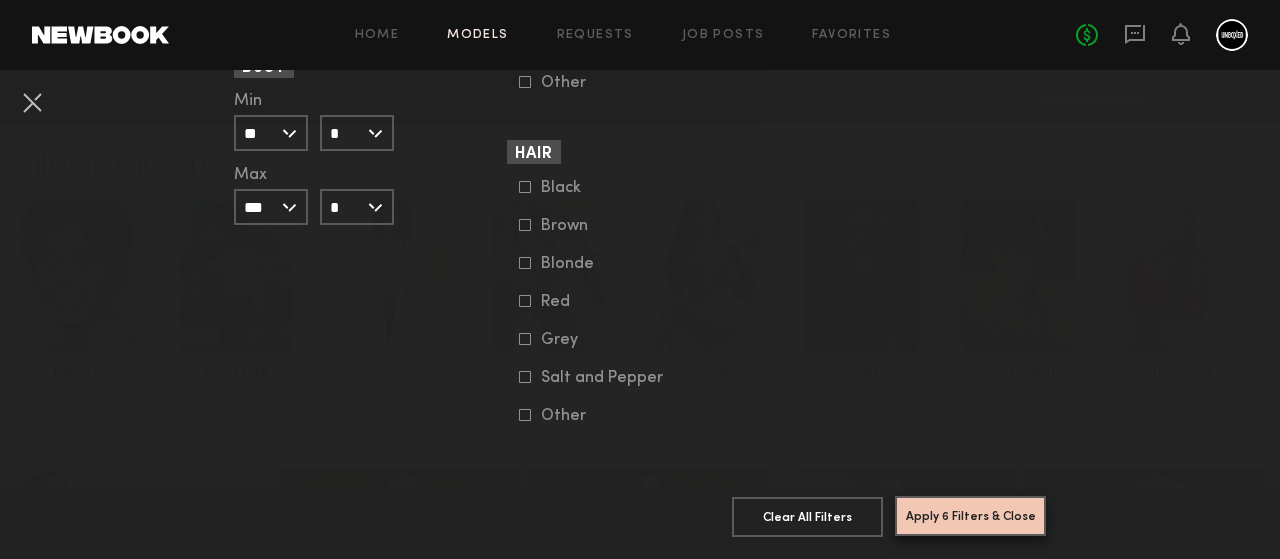 click on "Apply 6 Filters & Close" 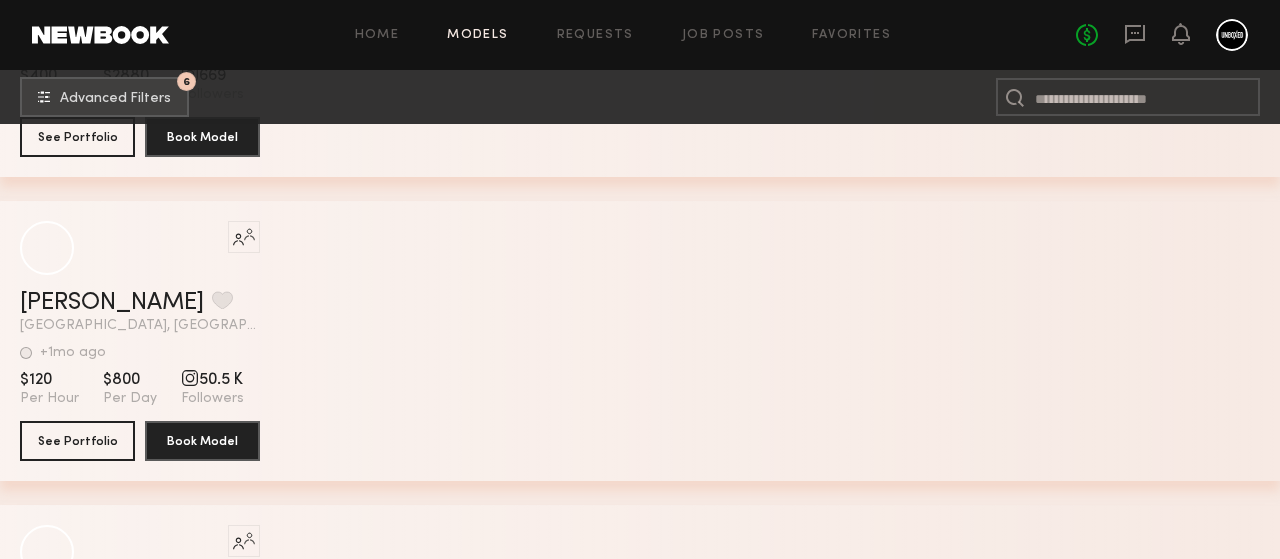 scroll, scrollTop: 9180, scrollLeft: 0, axis: vertical 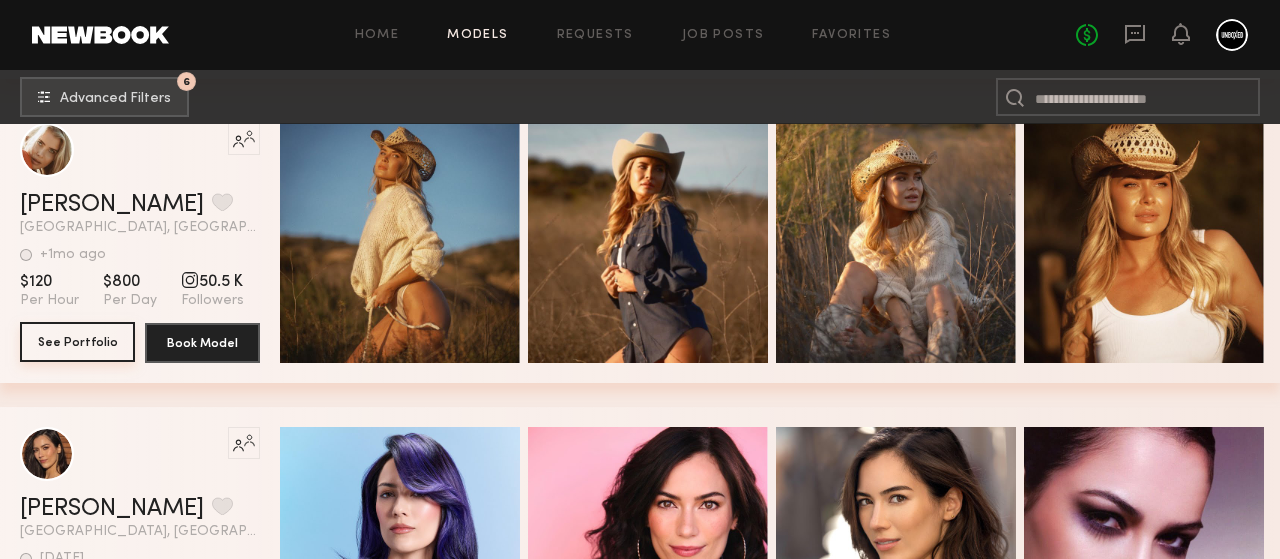 click on "See Portfolio" 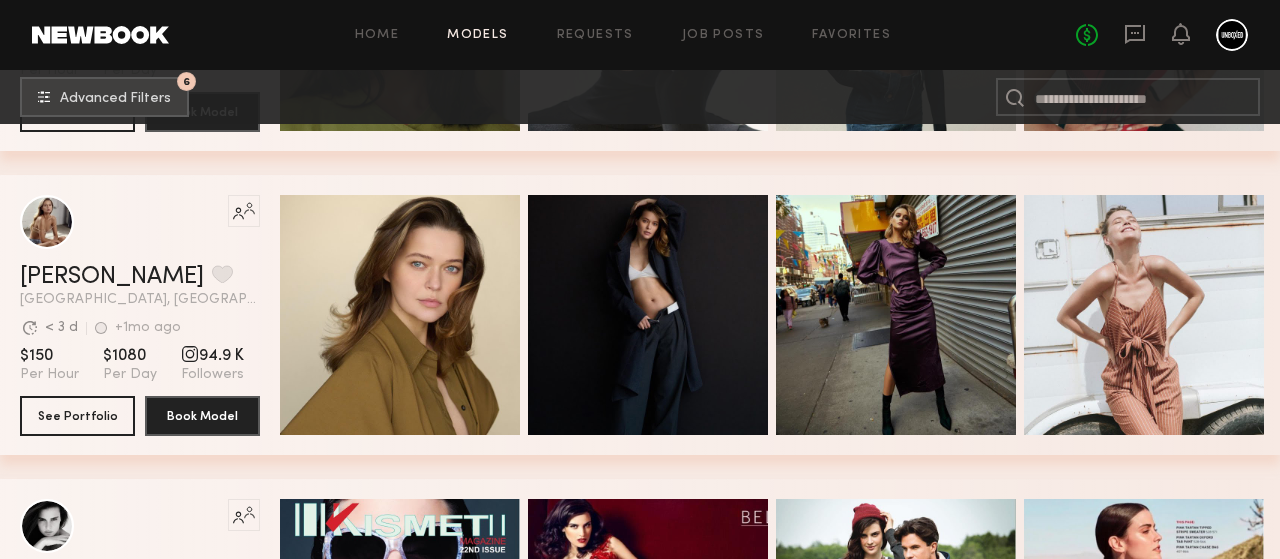 scroll, scrollTop: 11285, scrollLeft: 0, axis: vertical 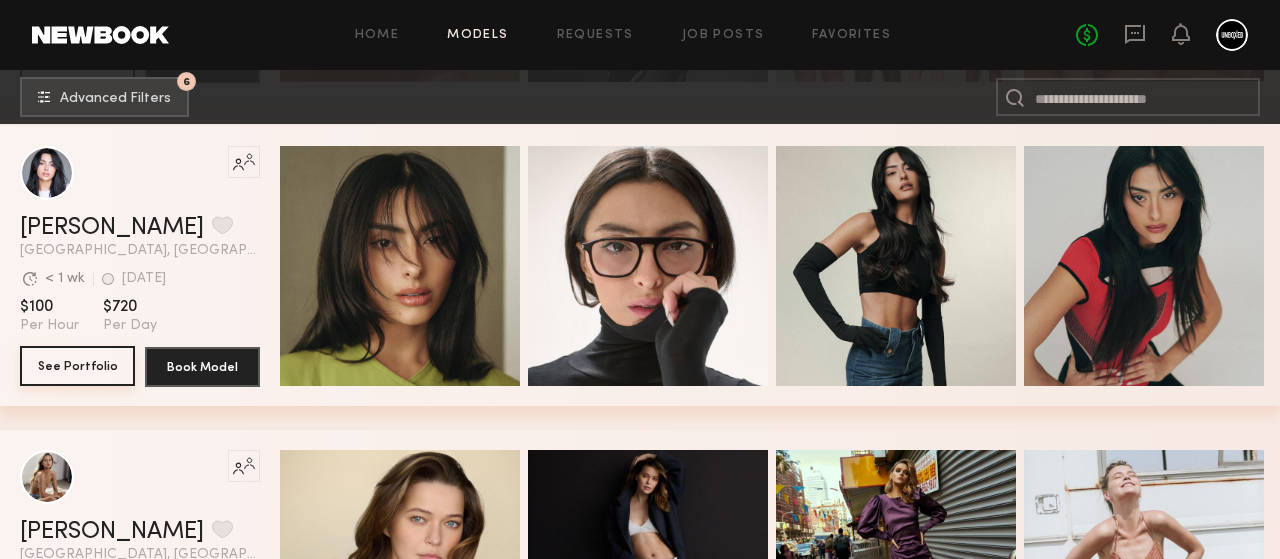 click on "See Portfolio" 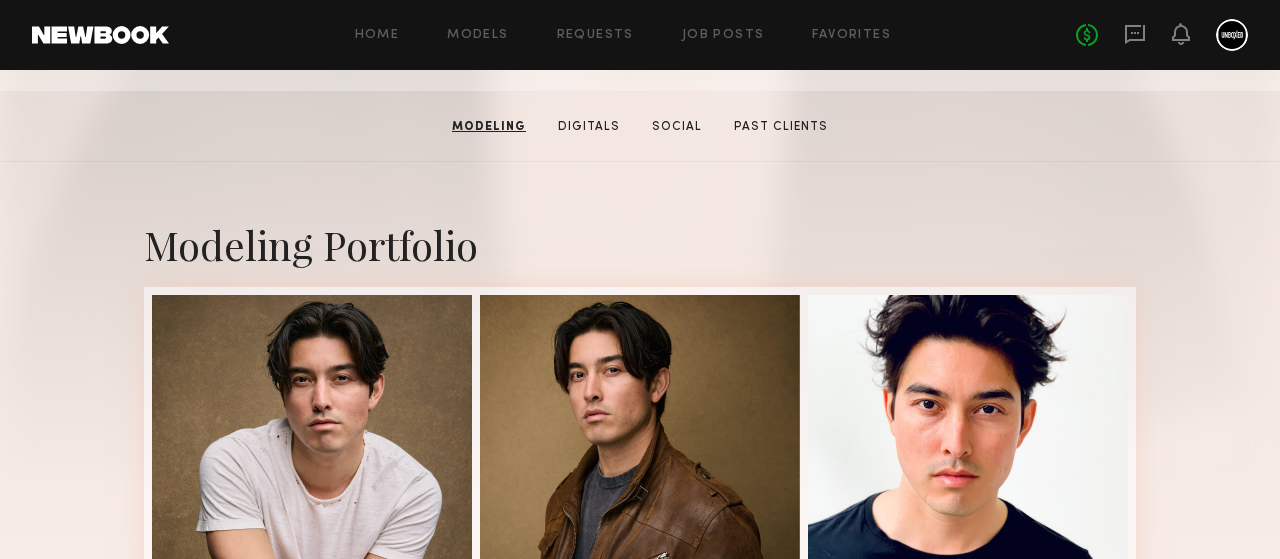 scroll, scrollTop: 0, scrollLeft: 0, axis: both 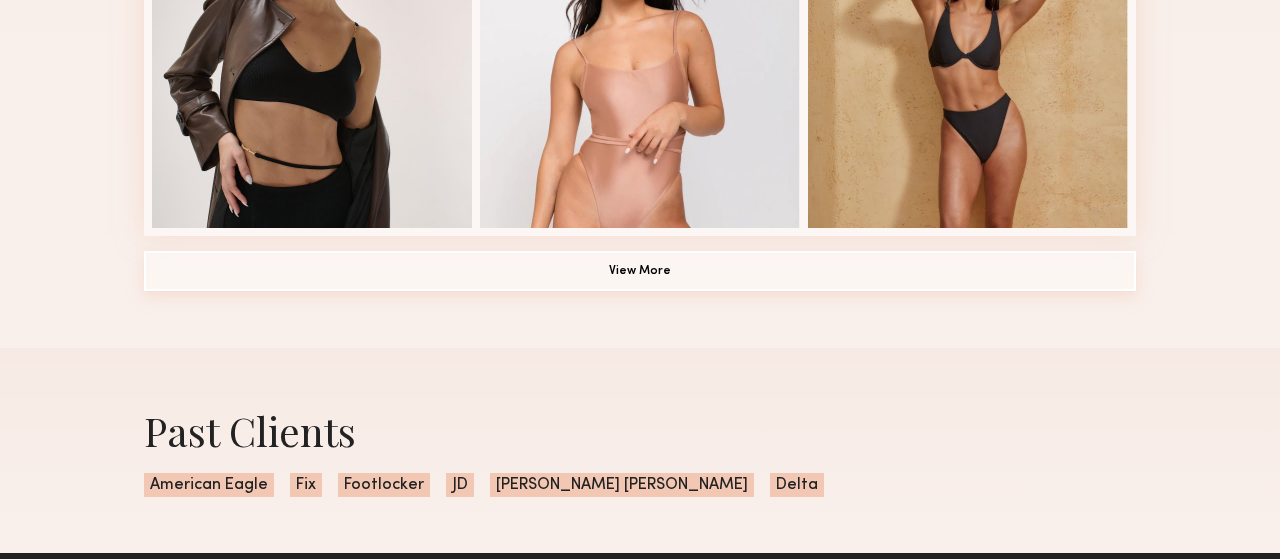click on "View More" 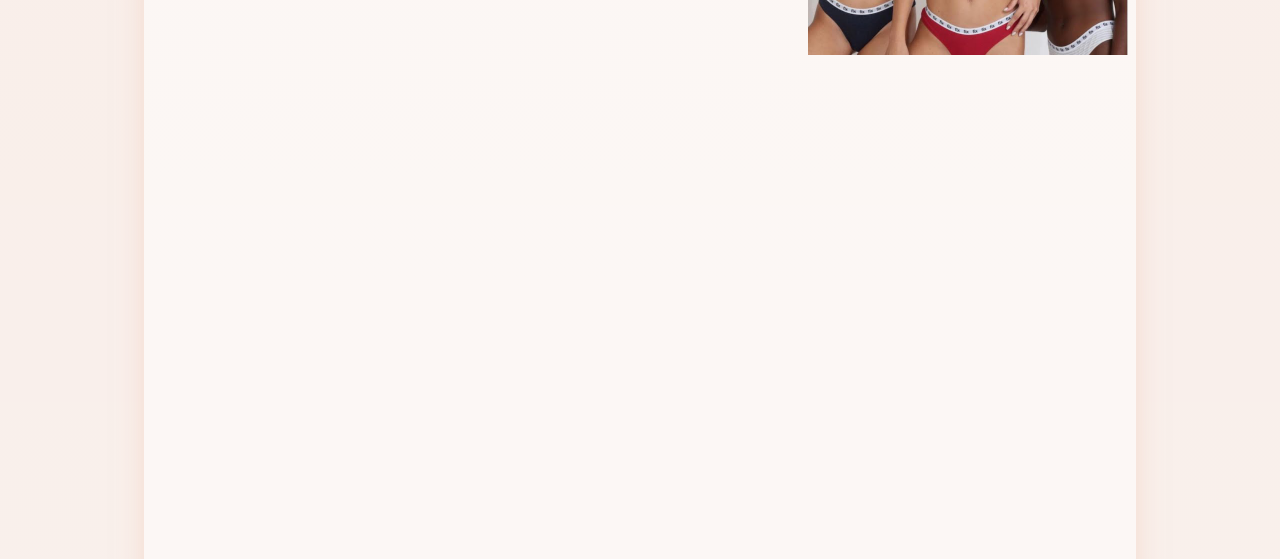 scroll, scrollTop: 2450, scrollLeft: 0, axis: vertical 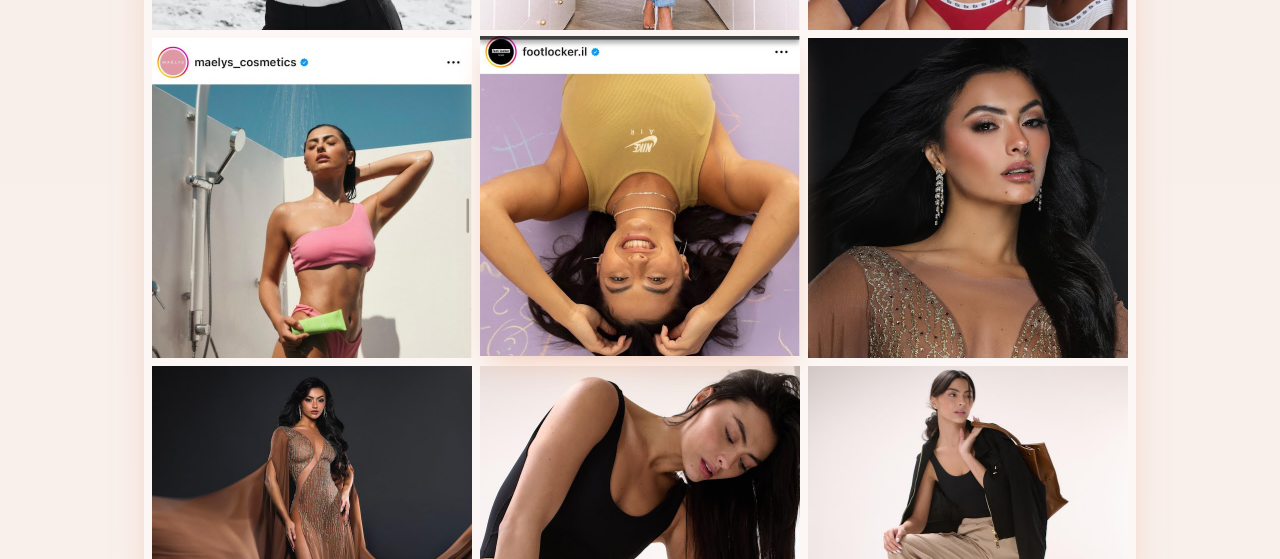 click at bounding box center [640, 196] 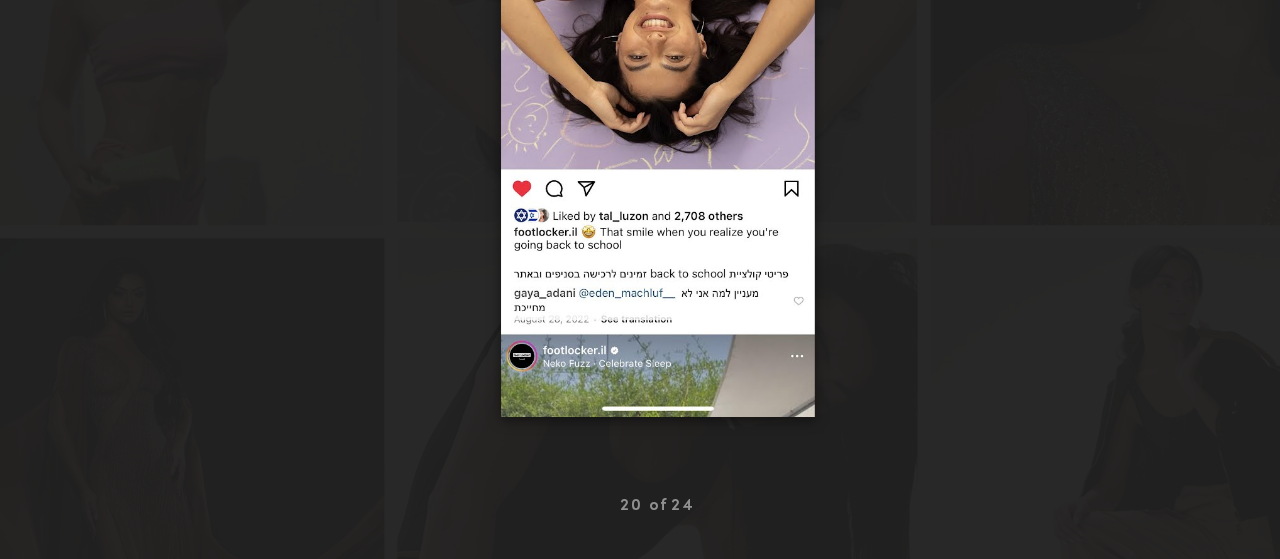 scroll, scrollTop: 2456, scrollLeft: 0, axis: vertical 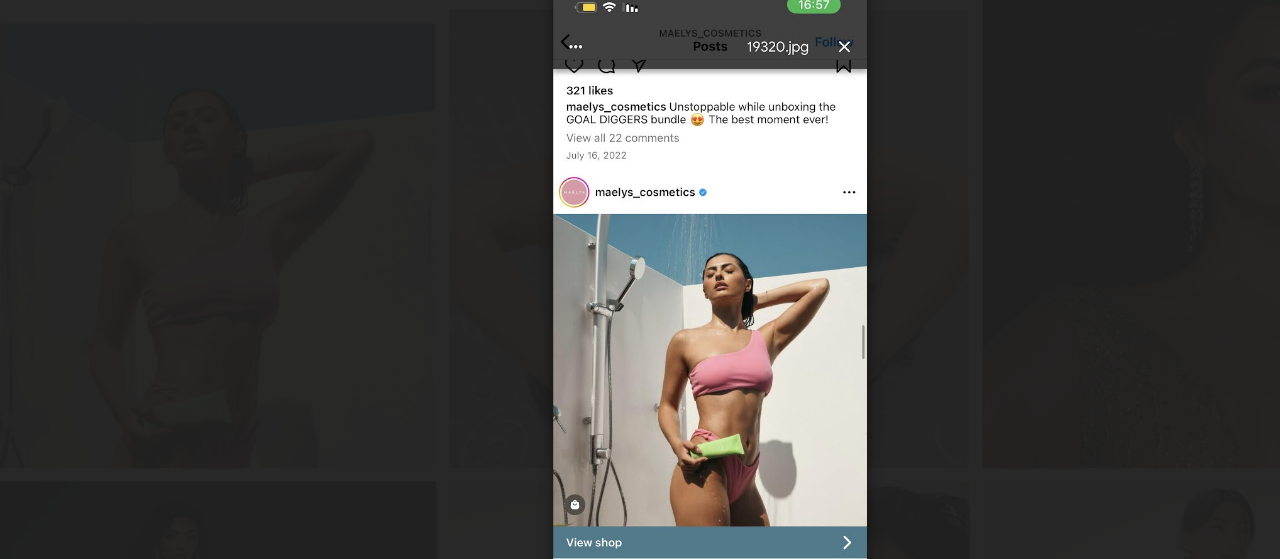 click at bounding box center [640, 263] 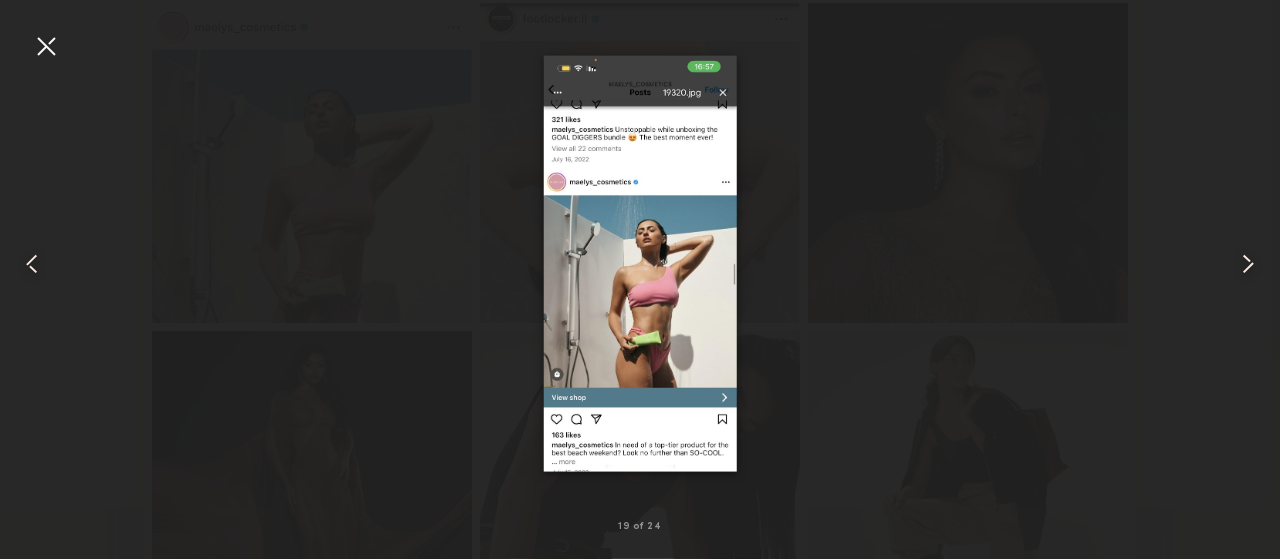 click at bounding box center [640, 263] 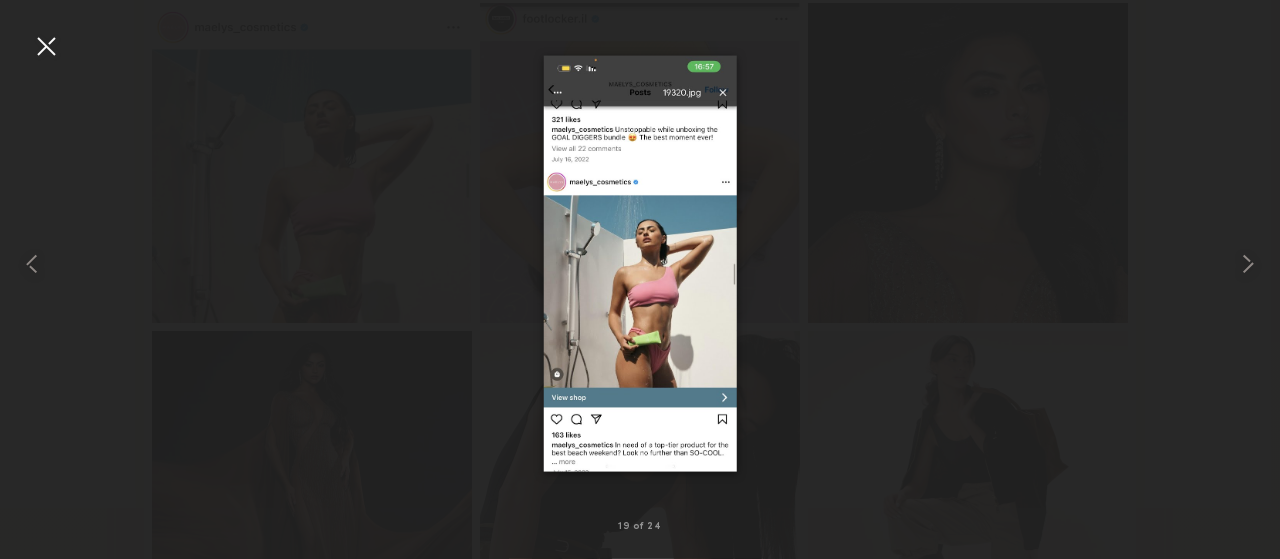 click at bounding box center [46, 46] 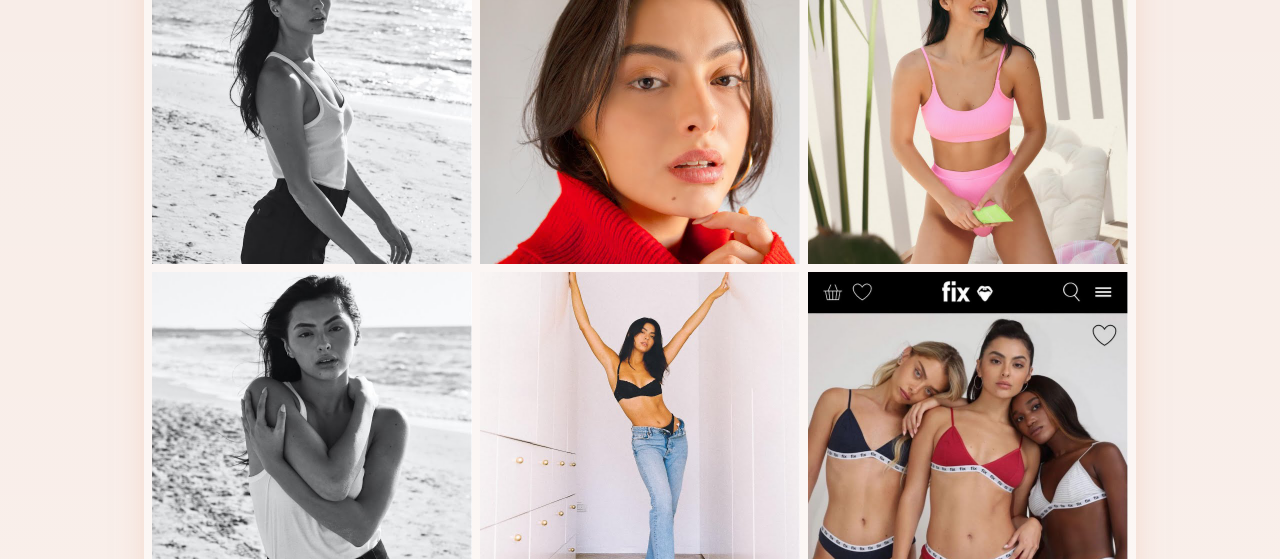 scroll, scrollTop: 1882, scrollLeft: 0, axis: vertical 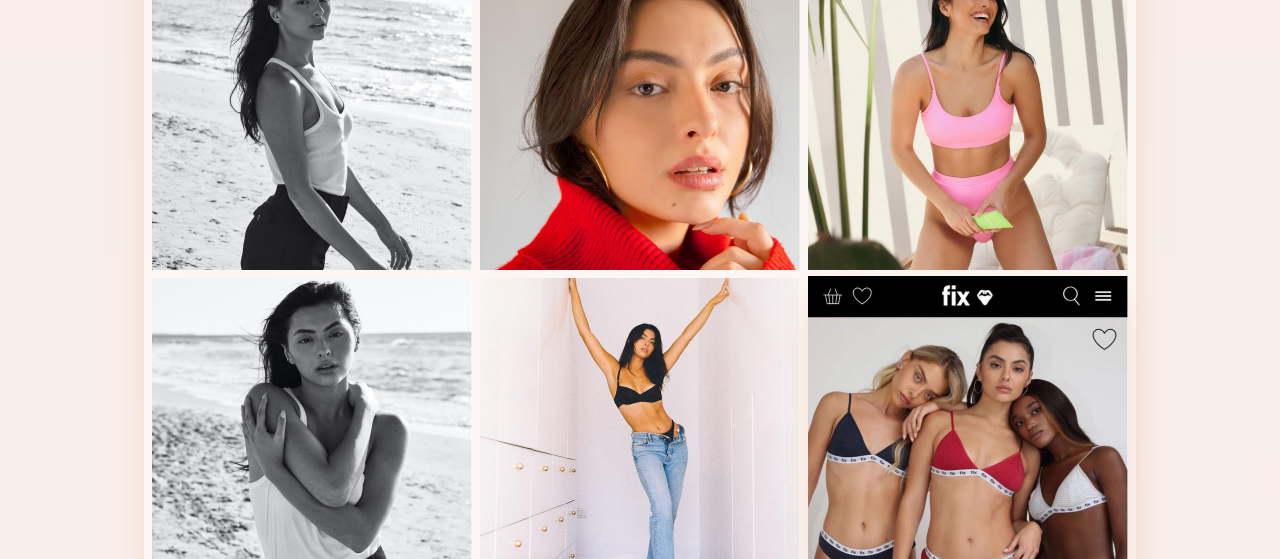 click at bounding box center [968, 436] 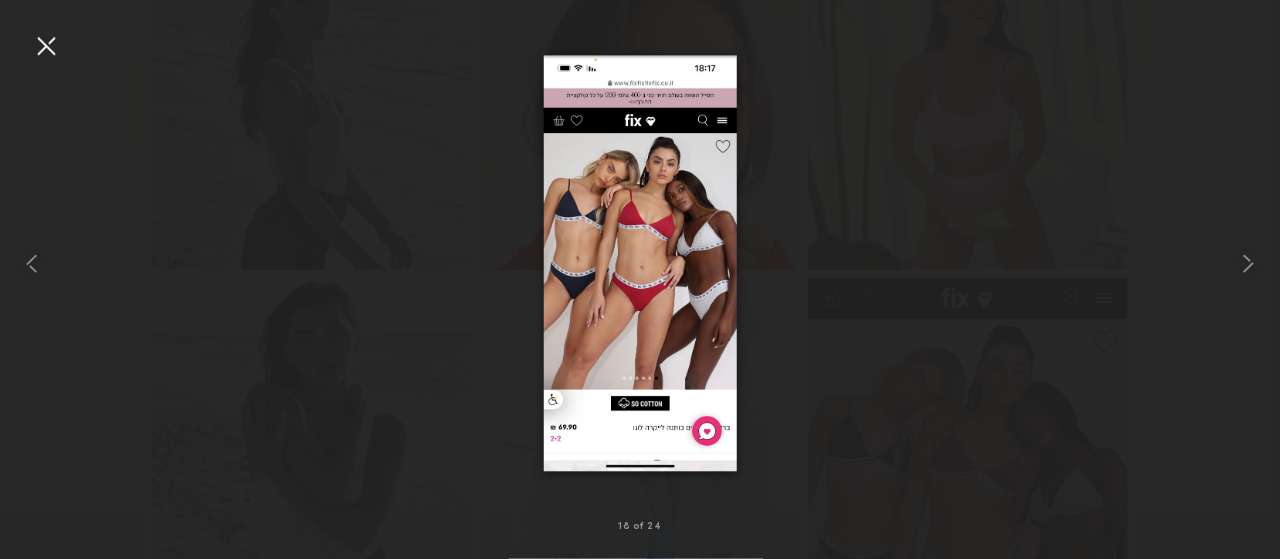 click at bounding box center (46, 46) 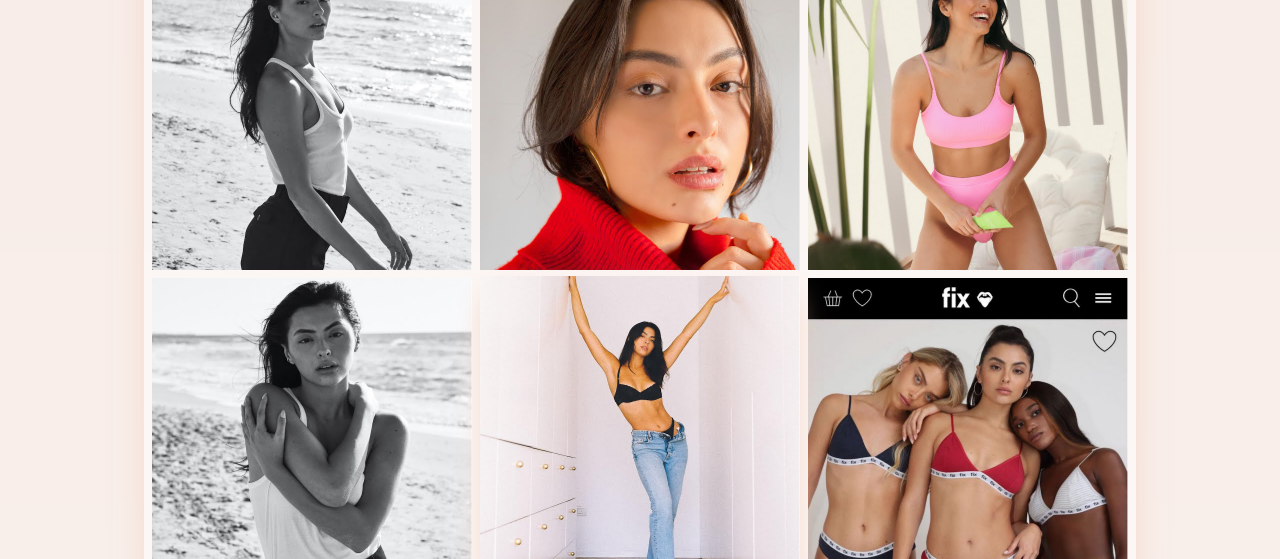 click at bounding box center (640, 436) 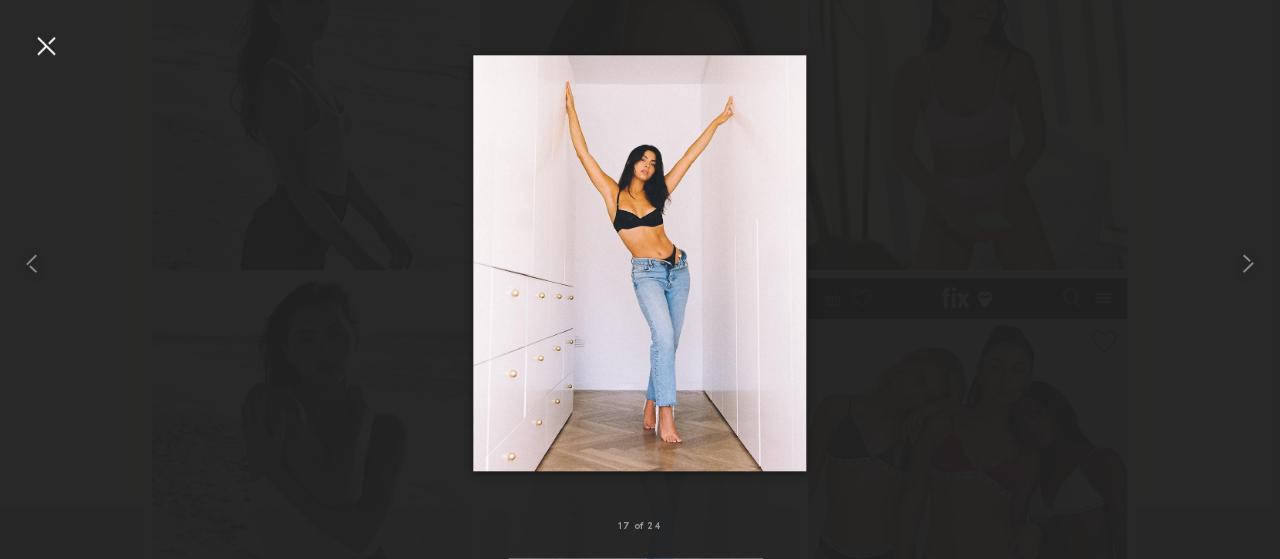 click at bounding box center (46, 46) 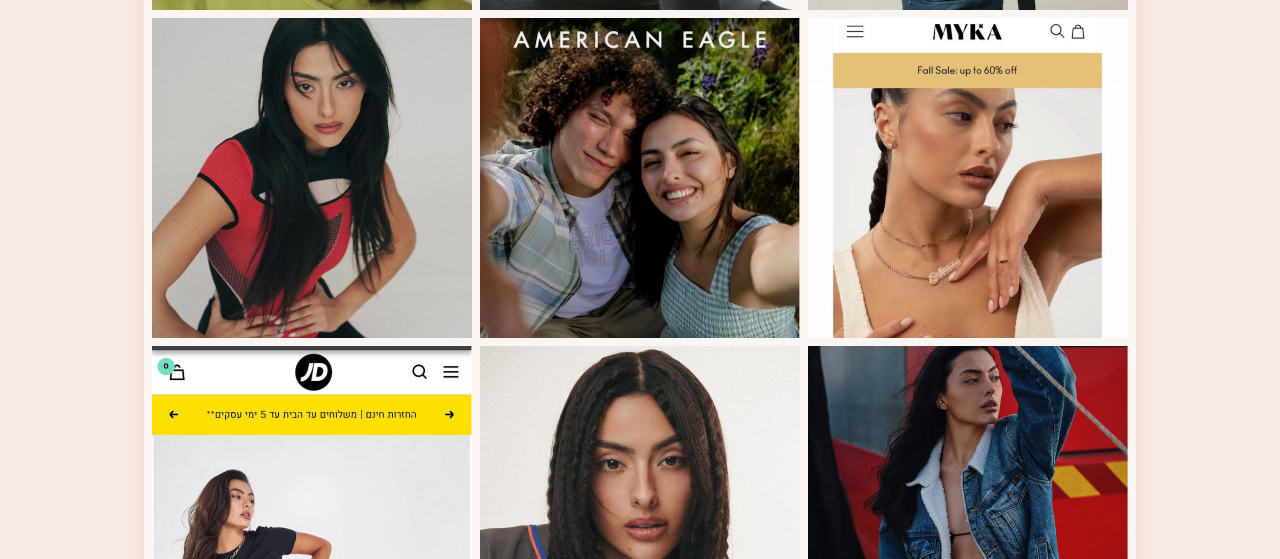 scroll, scrollTop: 682, scrollLeft: 0, axis: vertical 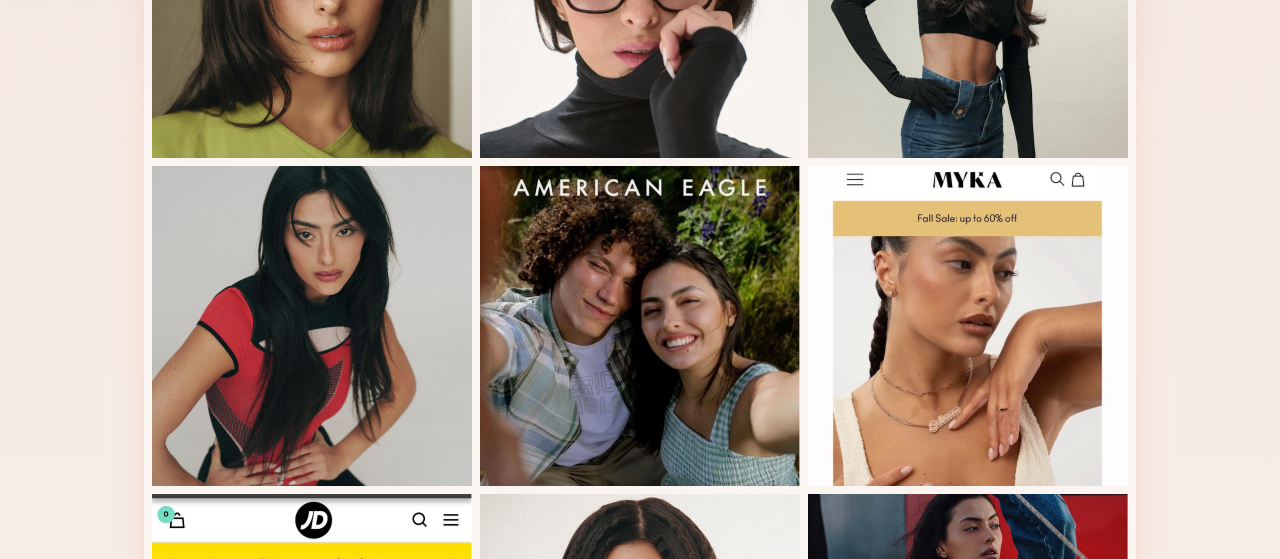 click at bounding box center (640, 326) 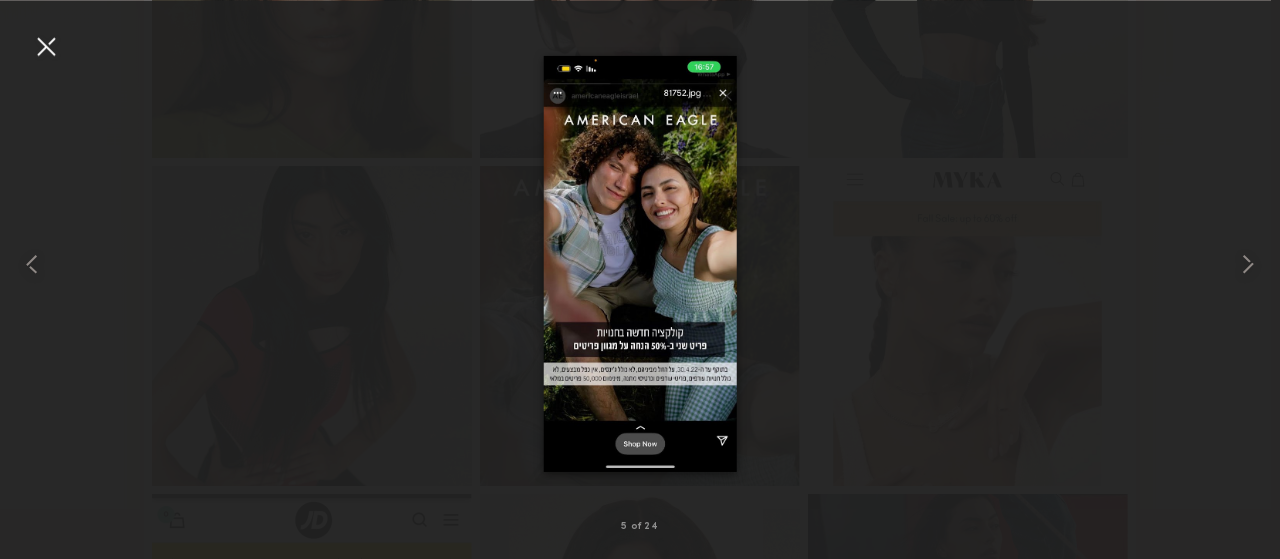 click at bounding box center [46, 46] 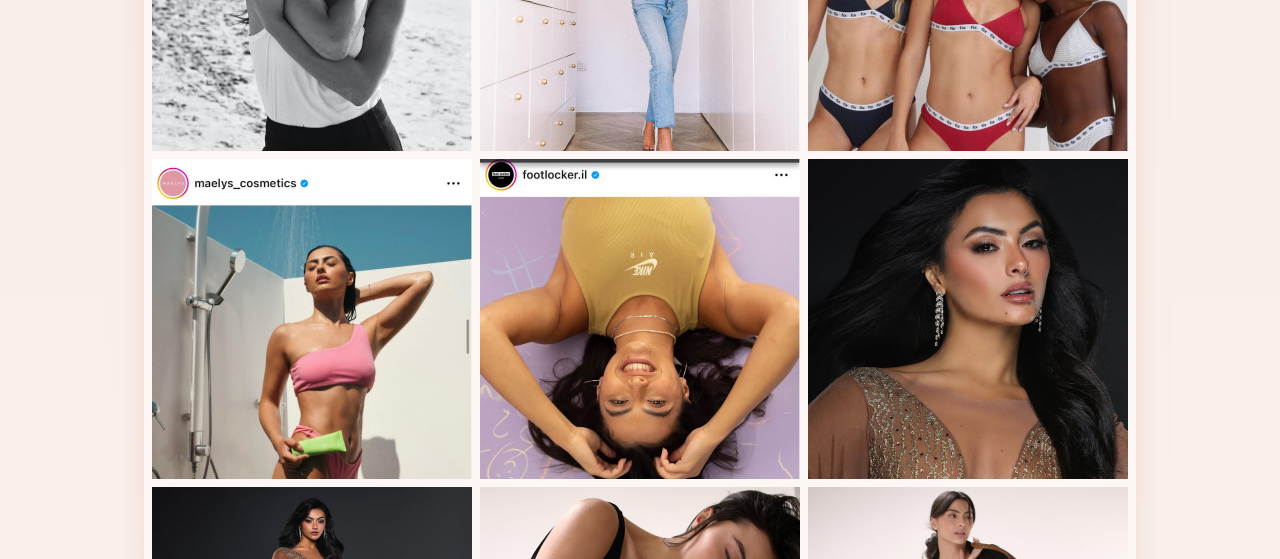 scroll, scrollTop: 2330, scrollLeft: 0, axis: vertical 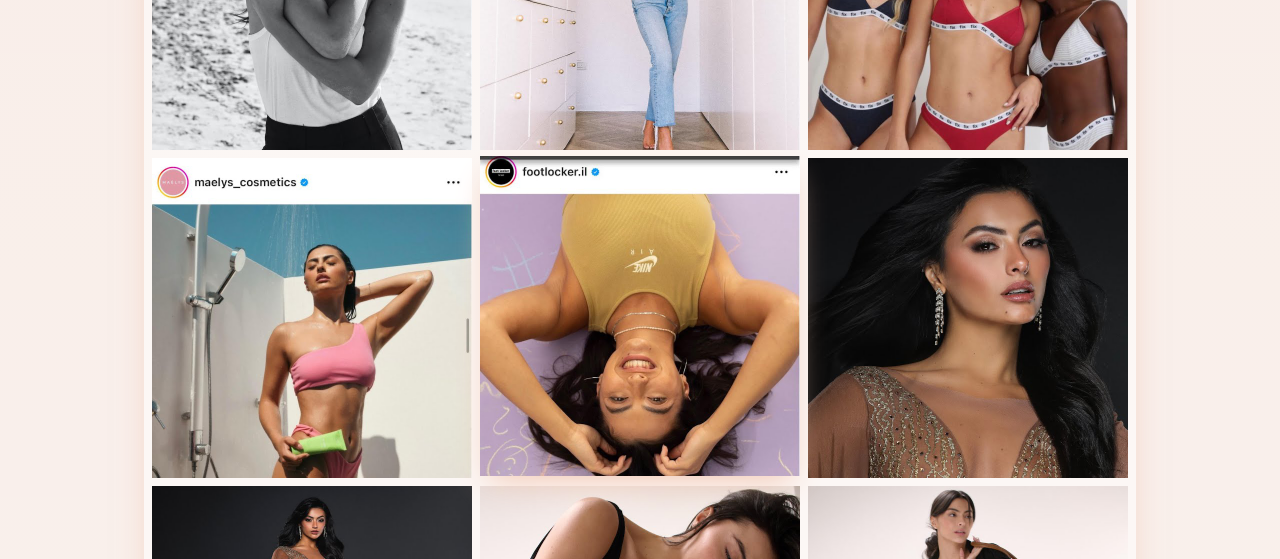 click at bounding box center [640, 316] 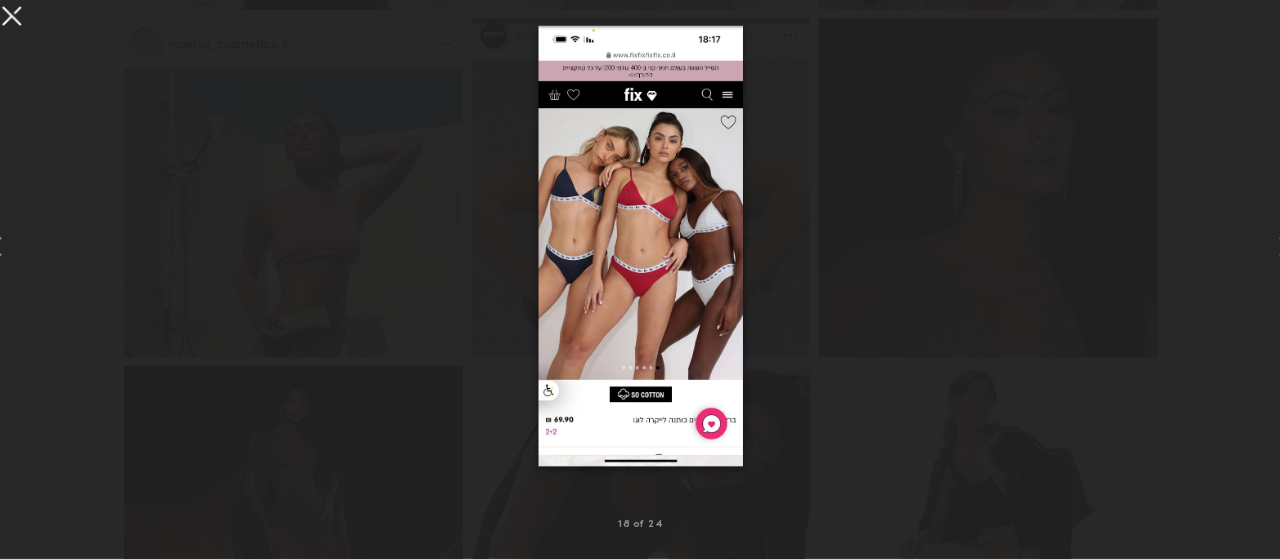 scroll, scrollTop: 2458, scrollLeft: 0, axis: vertical 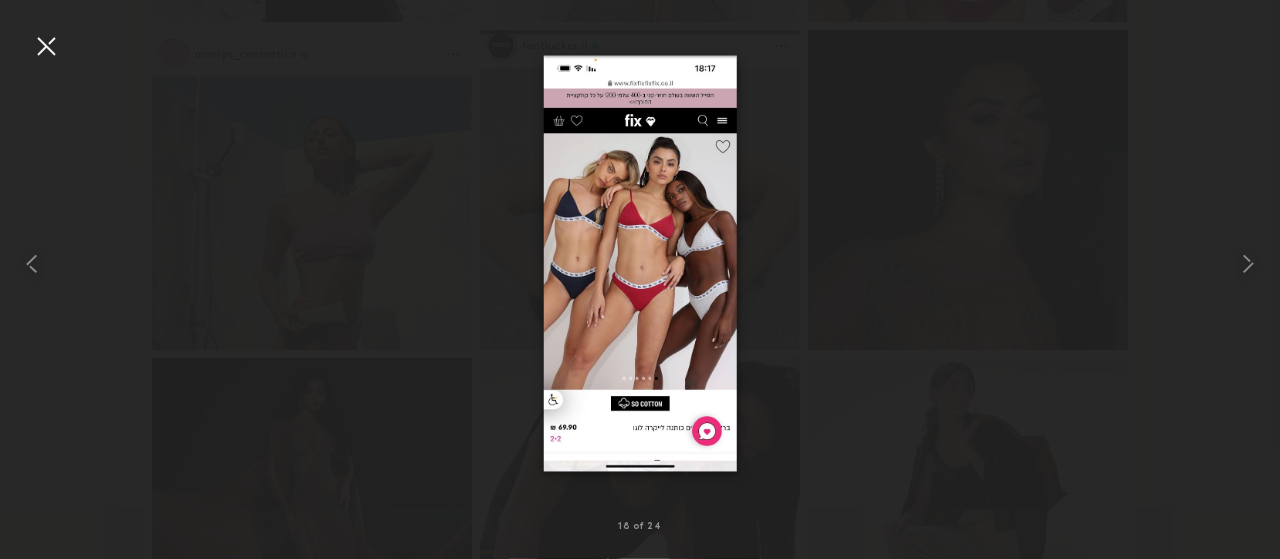 click at bounding box center (640, 263) 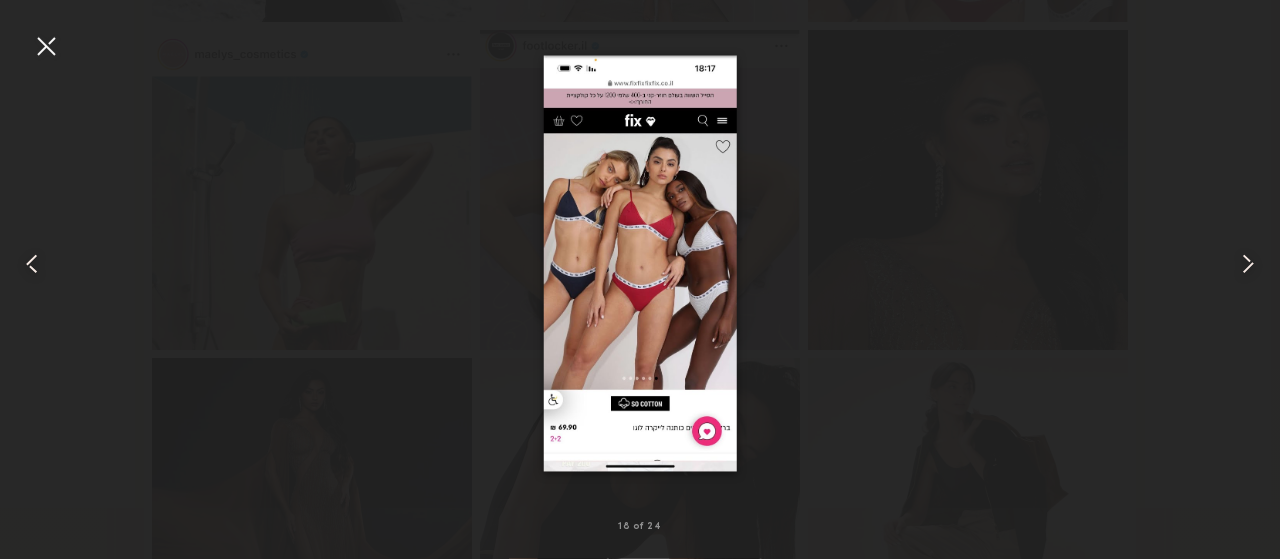 click at bounding box center (46, 46) 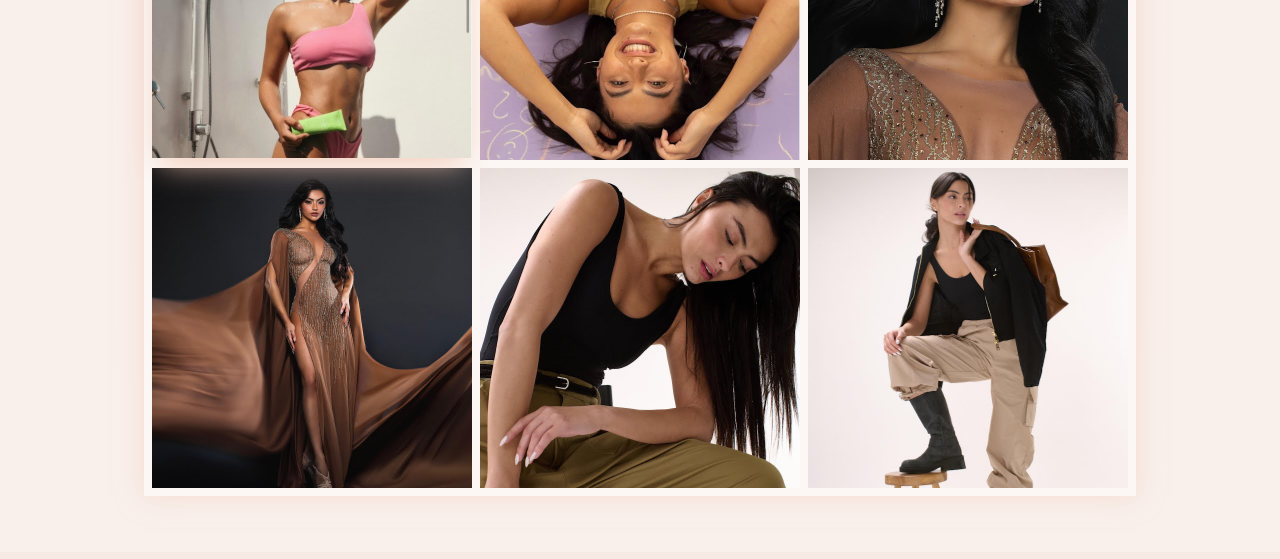 scroll, scrollTop: 2670, scrollLeft: 0, axis: vertical 